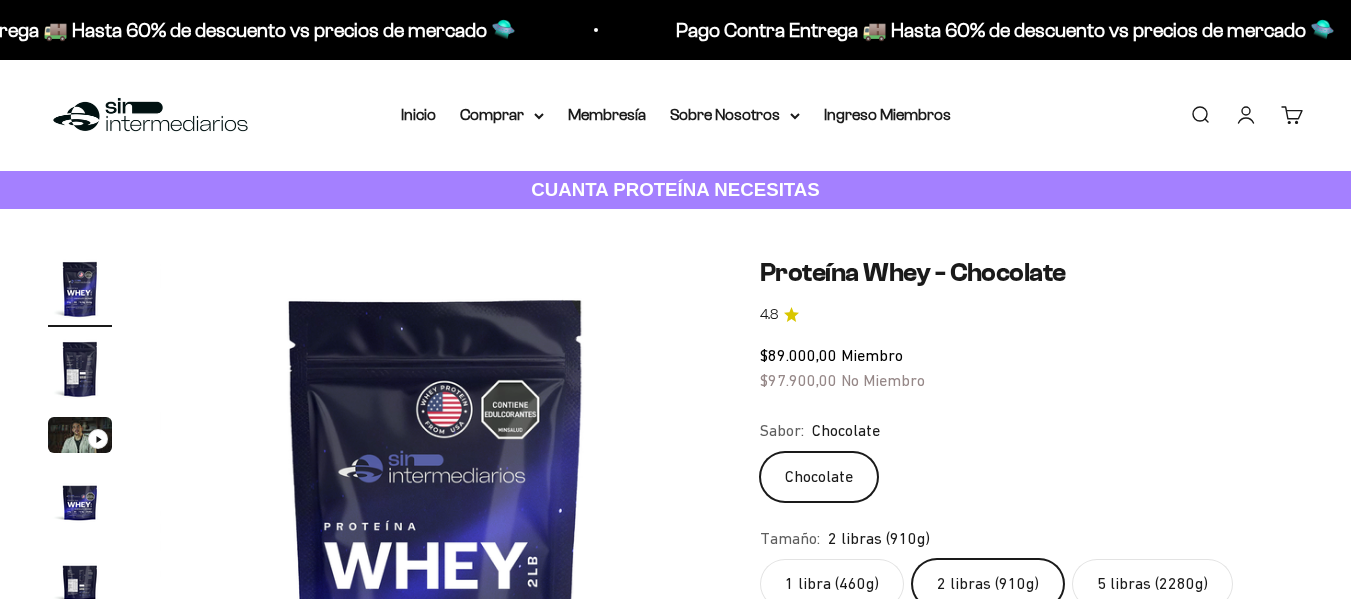 scroll, scrollTop: 0, scrollLeft: 0, axis: both 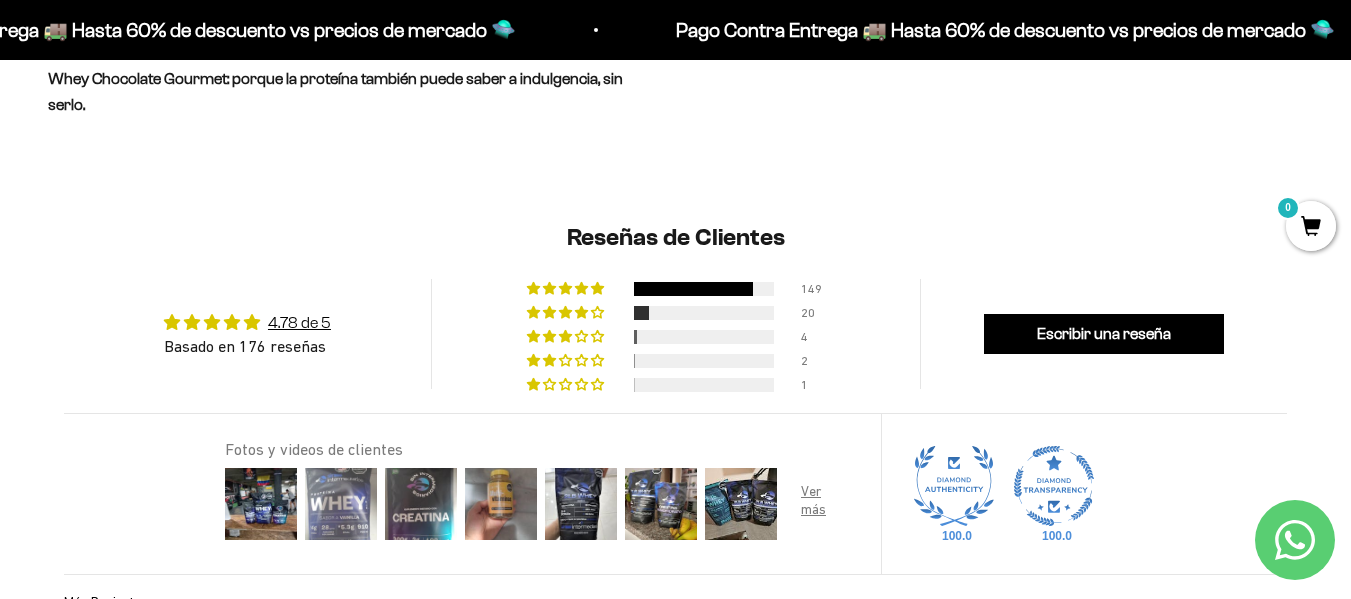 click at bounding box center (341, 504) 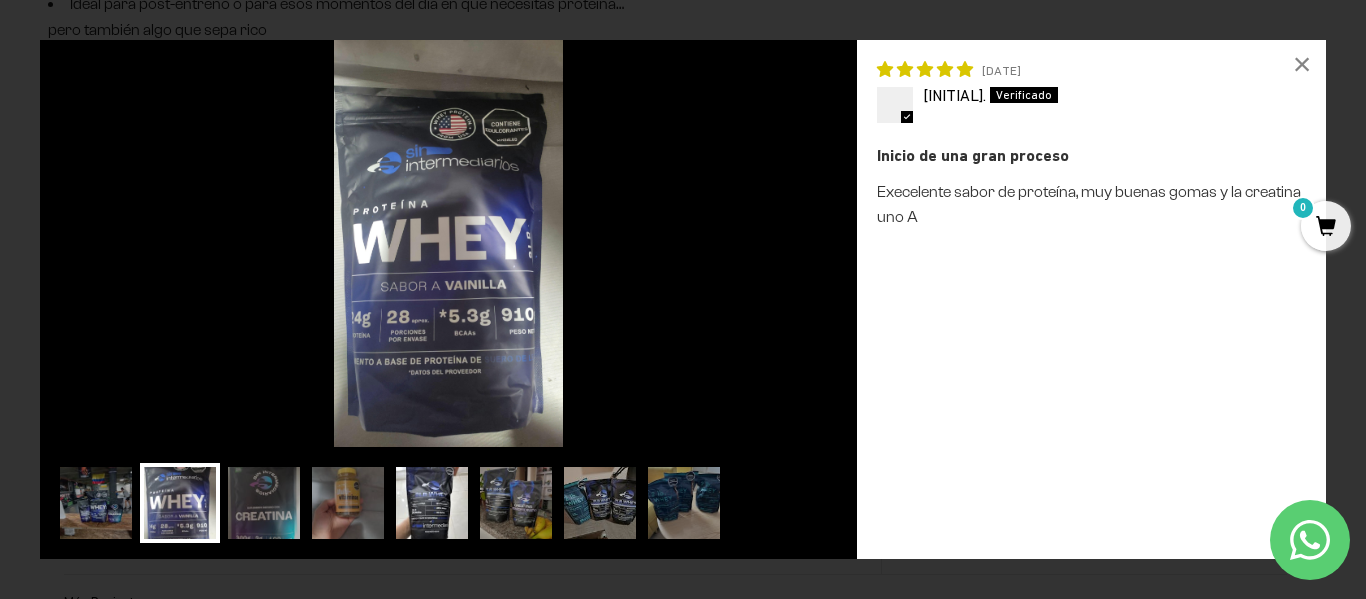 click at bounding box center (432, 503) 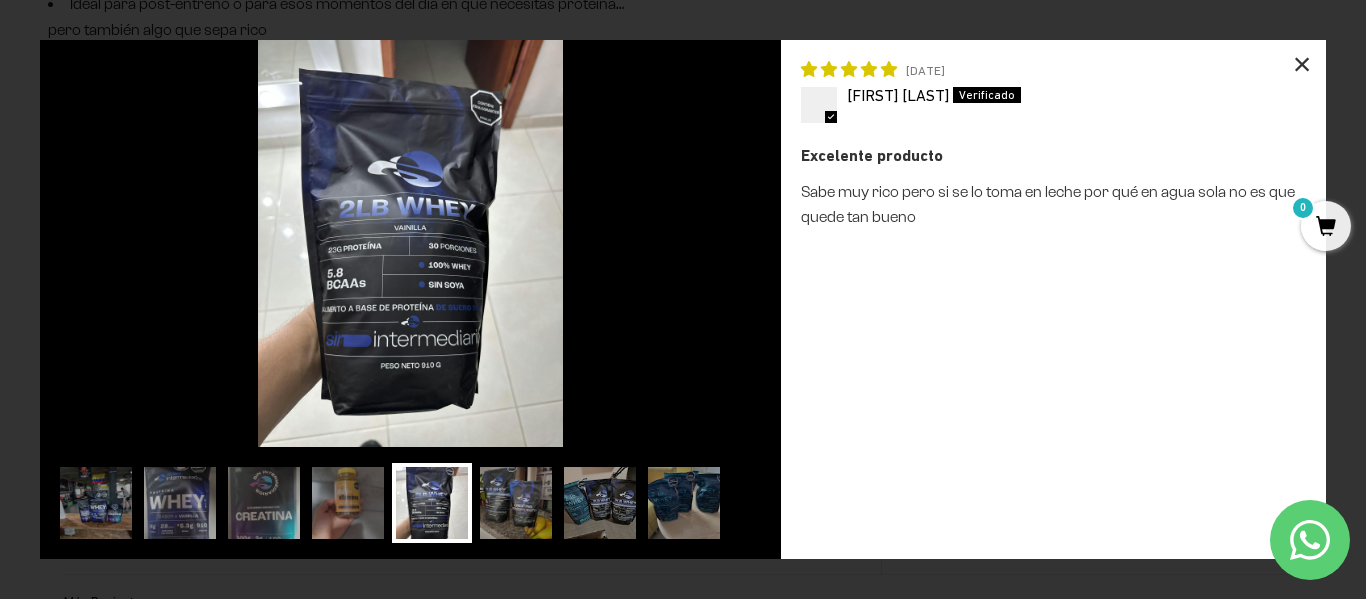 click on "×" at bounding box center [1302, 64] 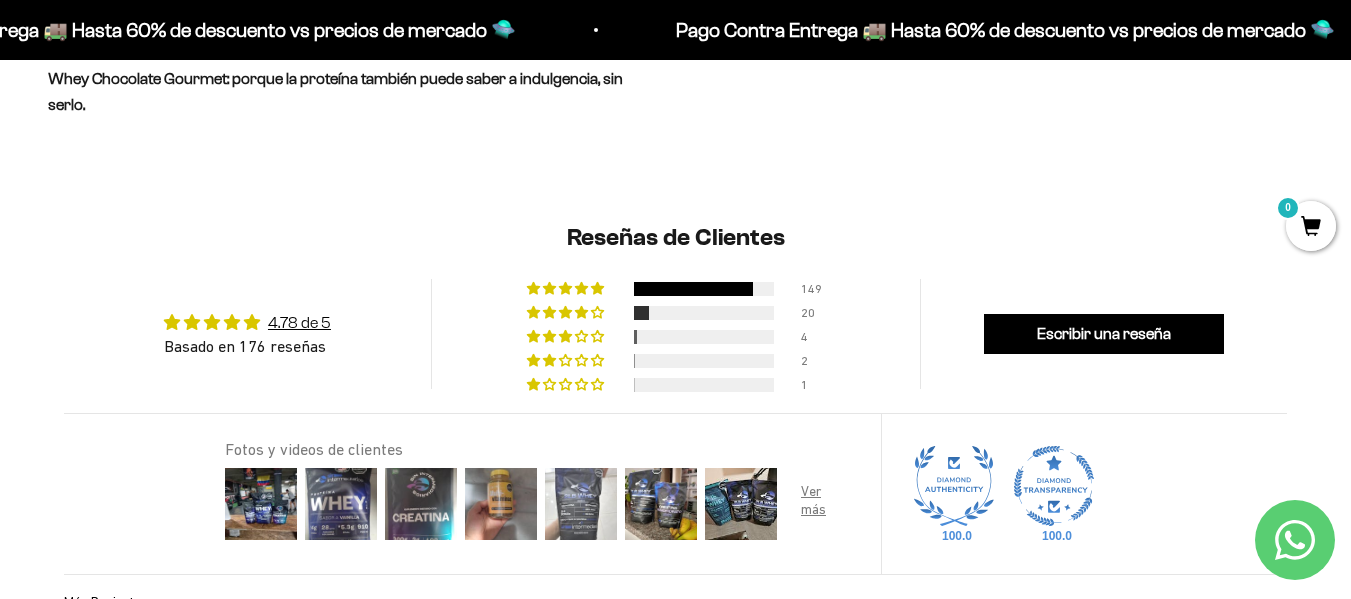 click at bounding box center (581, 504) 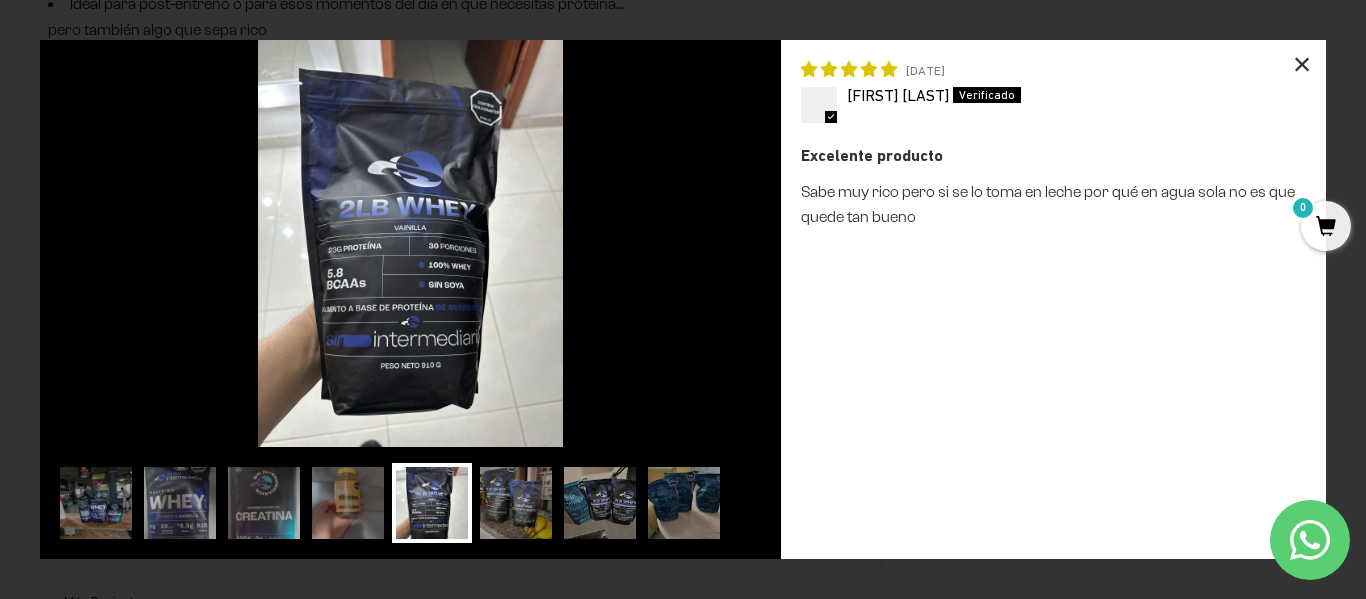 click on "×" at bounding box center (1302, 64) 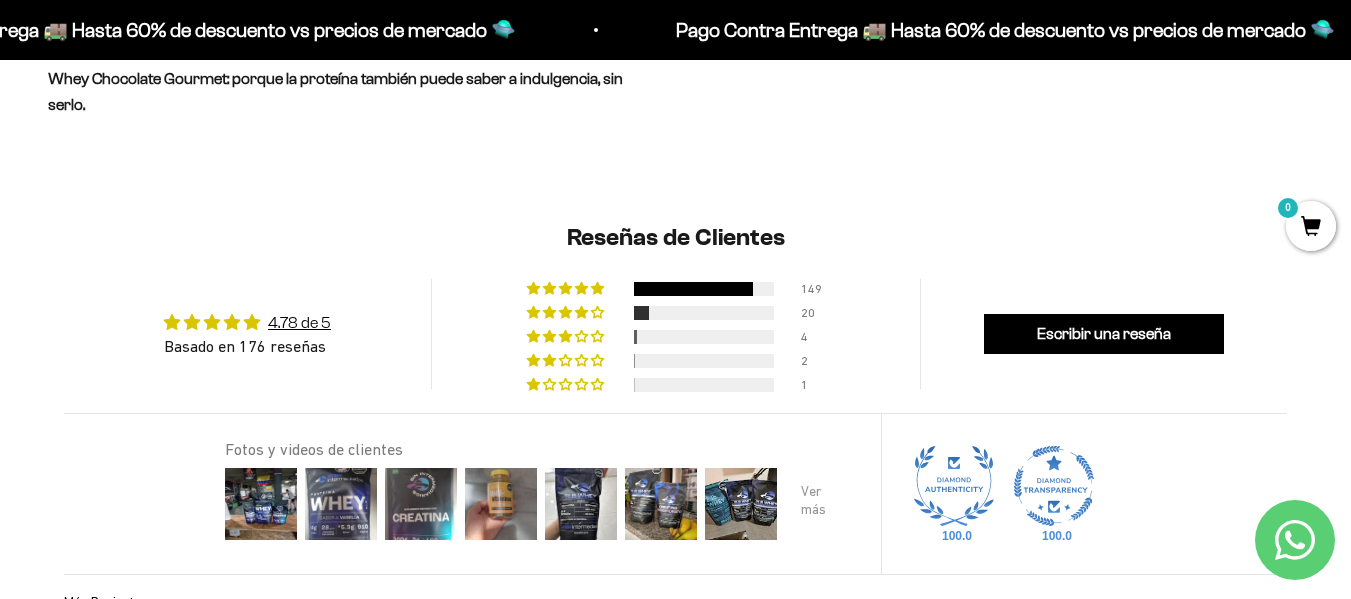 click at bounding box center (821, 504) 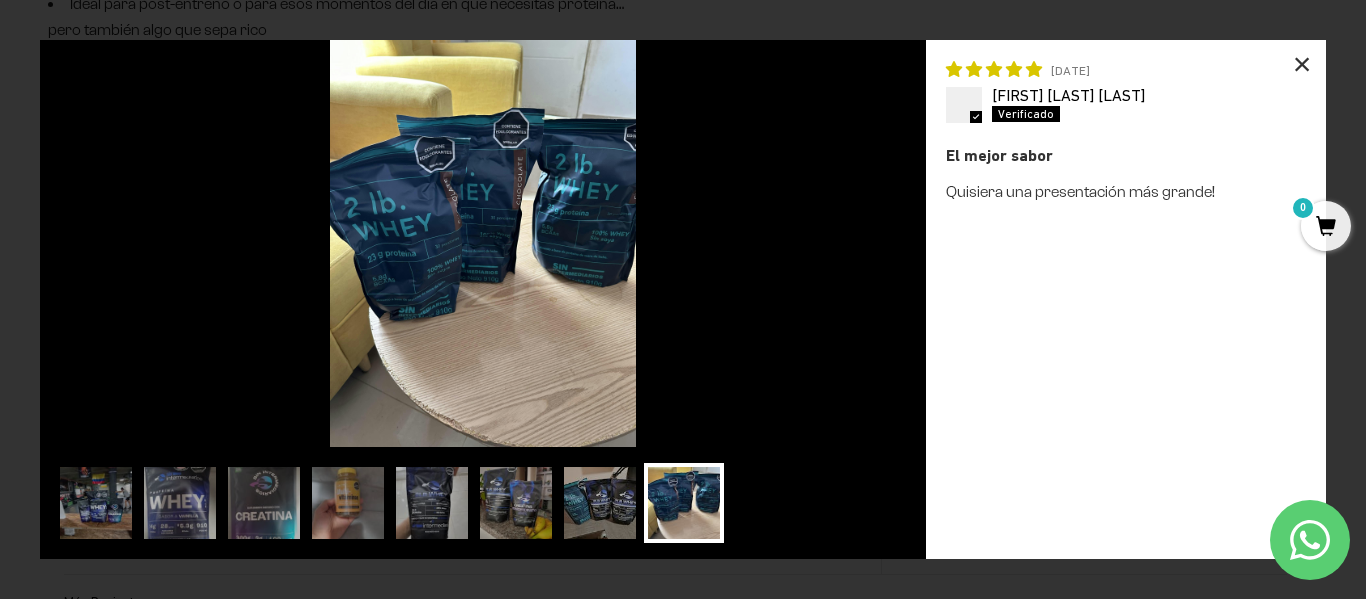 click on "×" at bounding box center (1302, 64) 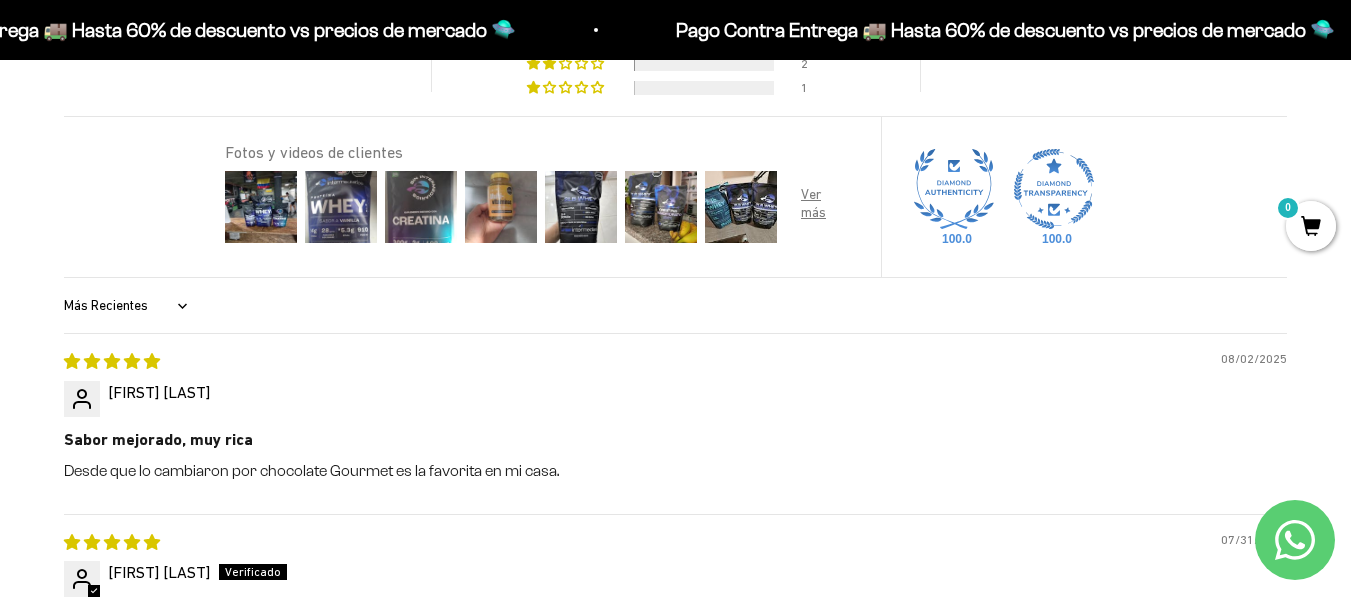 scroll, scrollTop: 2093, scrollLeft: 0, axis: vertical 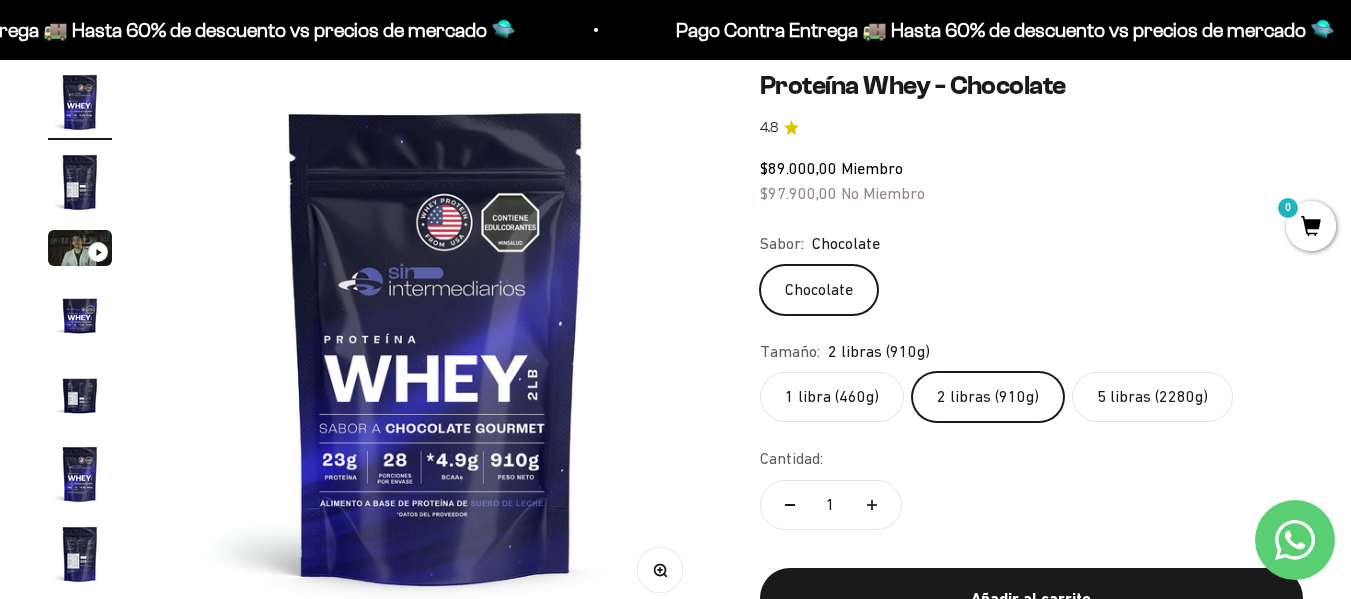 click on "2 libras (910g)" 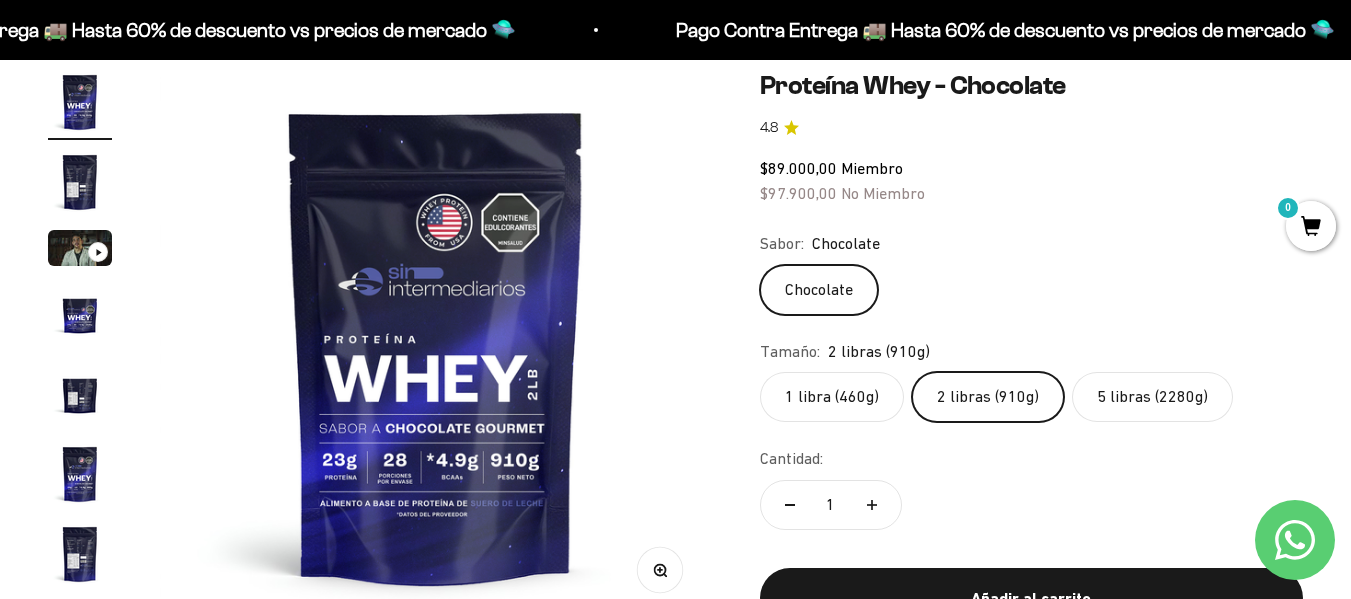 click on "2 libras (910g)" 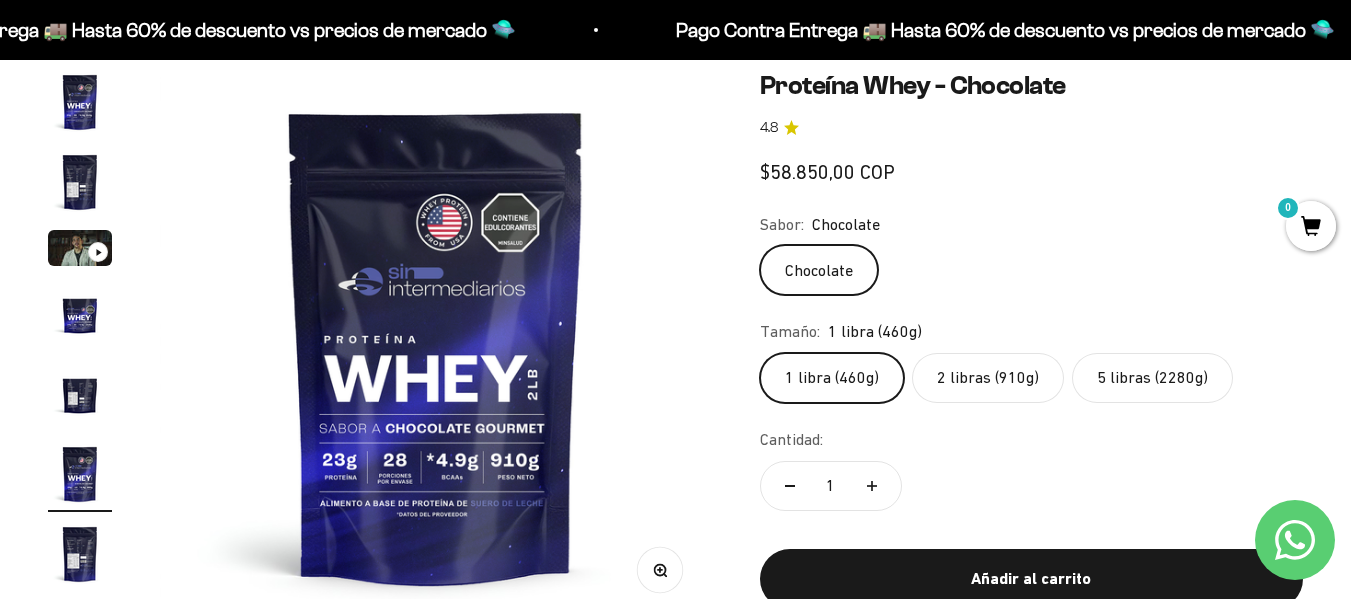 scroll, scrollTop: 0, scrollLeft: 2819, axis: horizontal 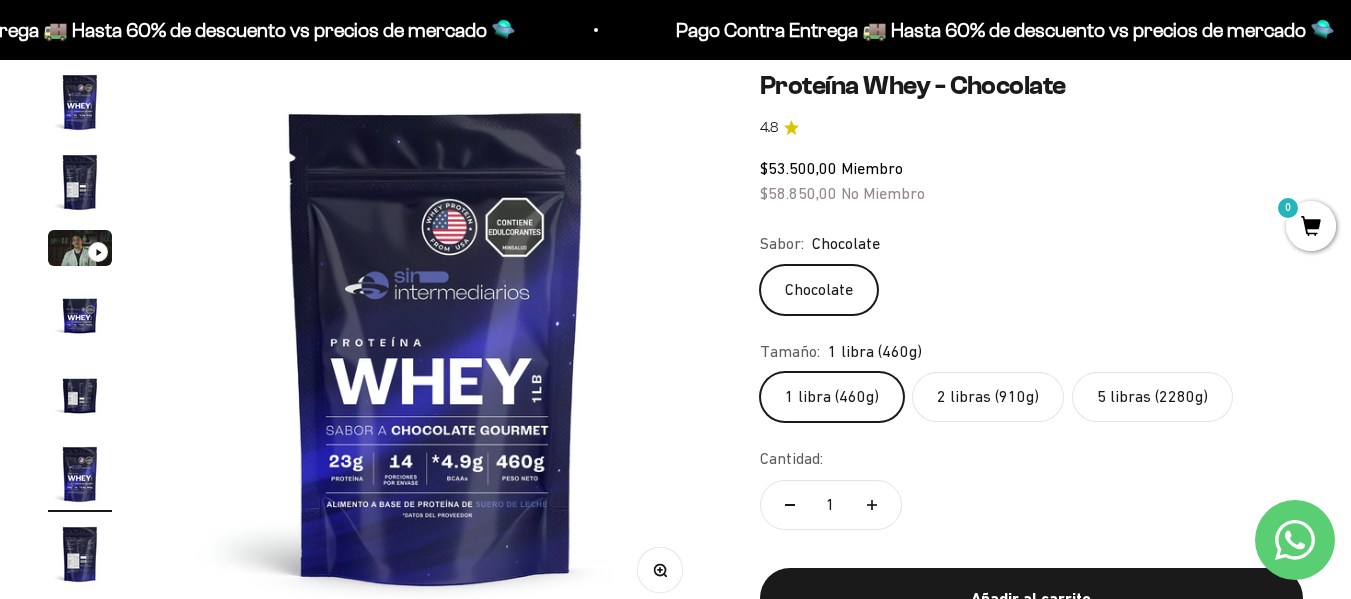 click at bounding box center (80, 314) 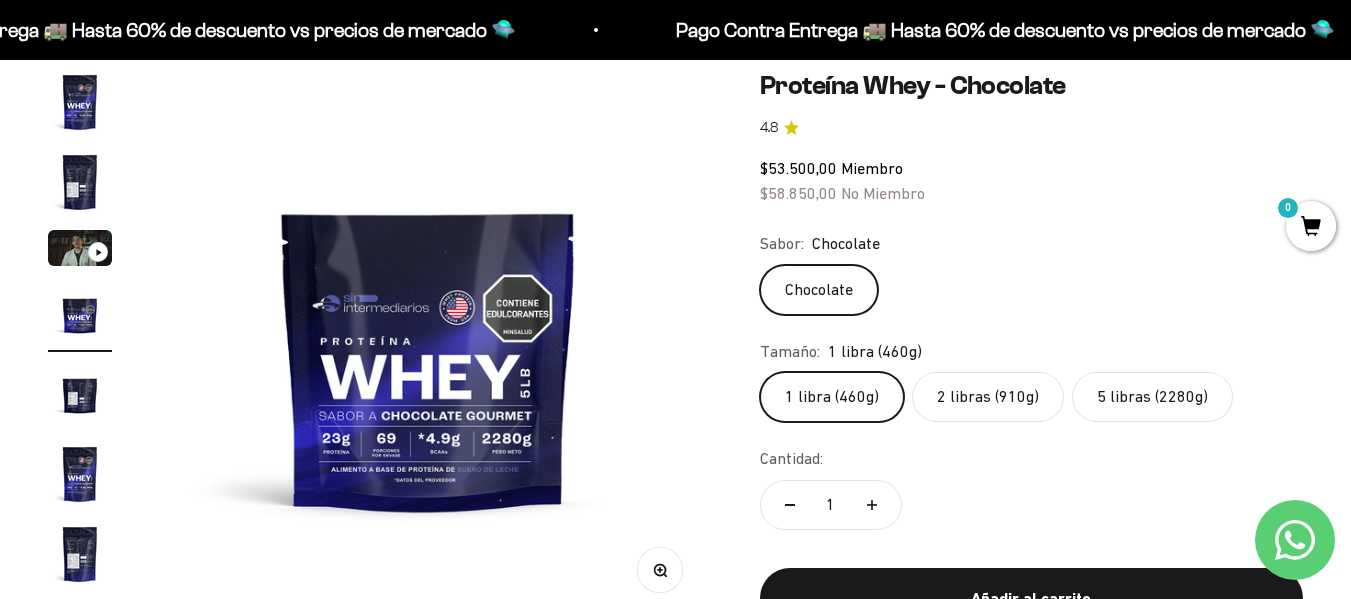 scroll, scrollTop: 0, scrollLeft: 1692, axis: horizontal 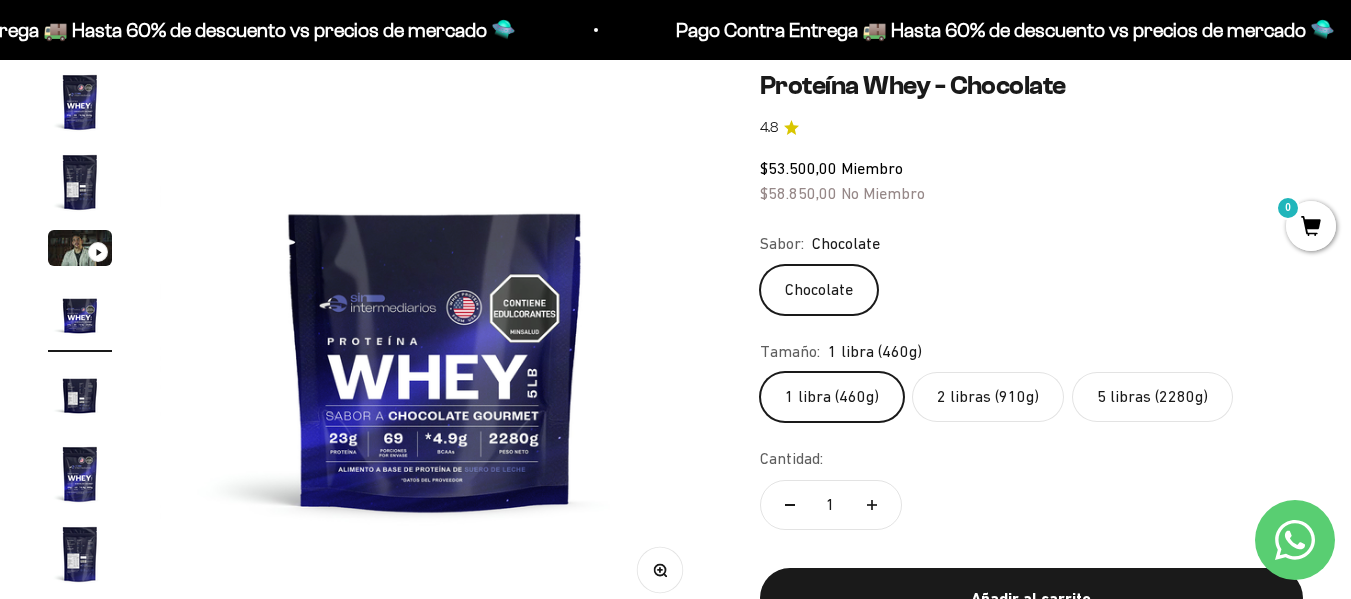 click at bounding box center [80, 394] 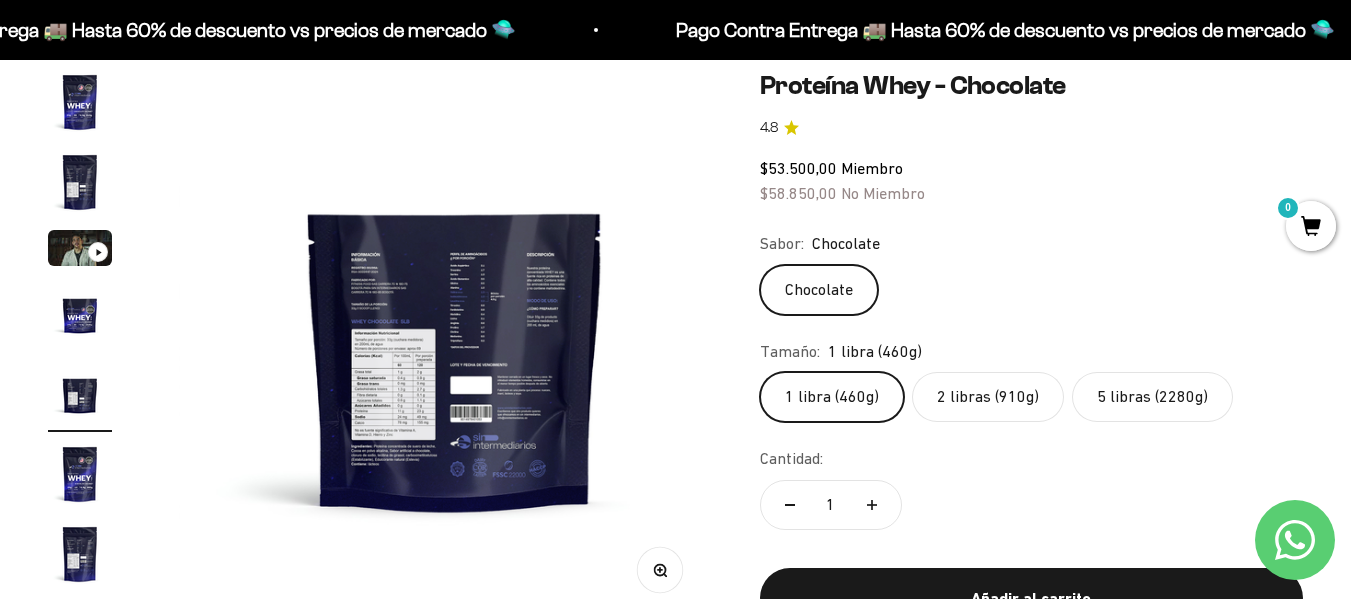scroll, scrollTop: 0, scrollLeft: 2255, axis: horizontal 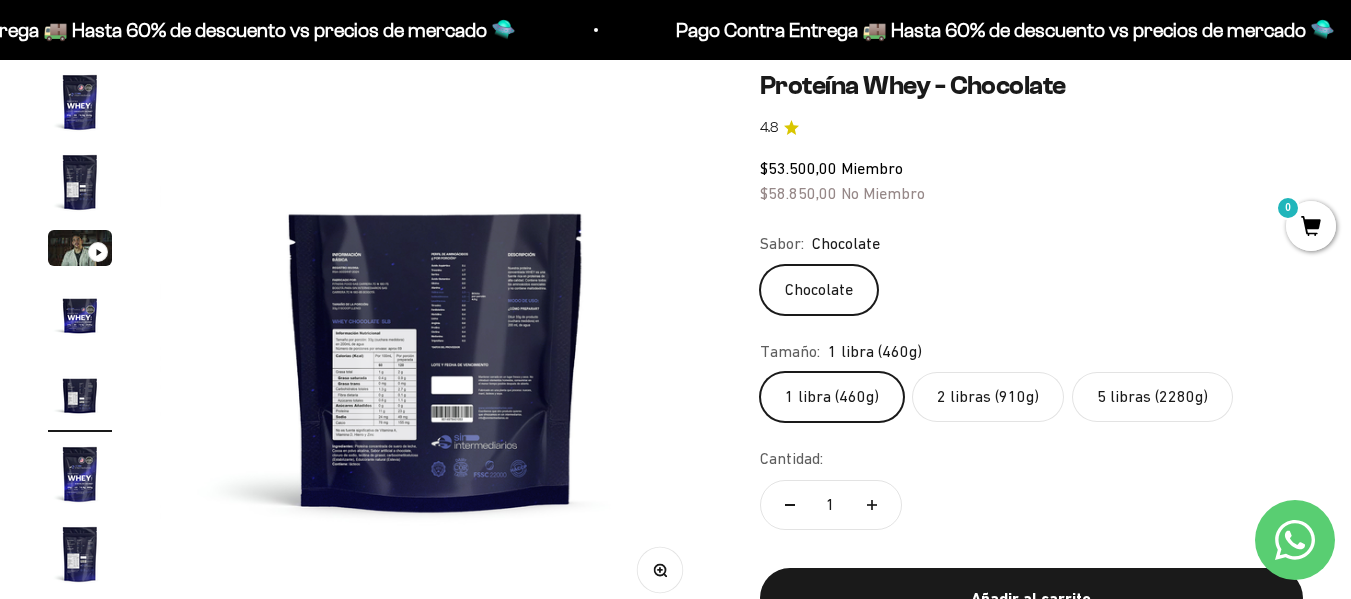 click at bounding box center (436, 346) 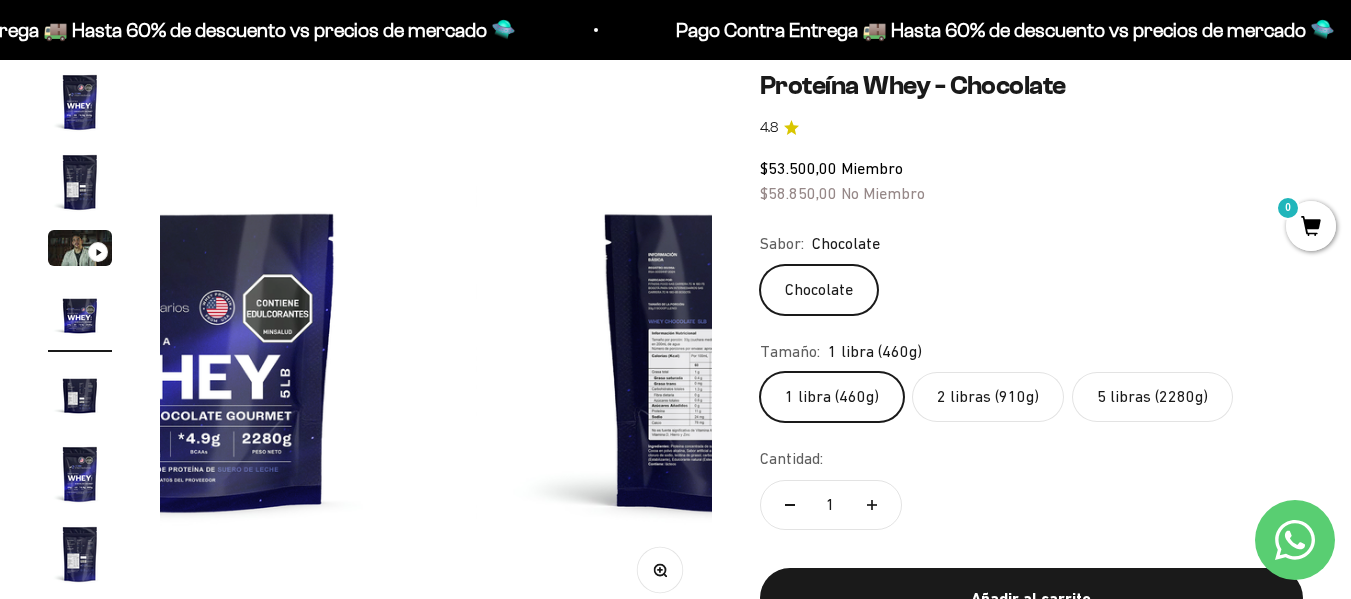 click at bounding box center (436, 346) 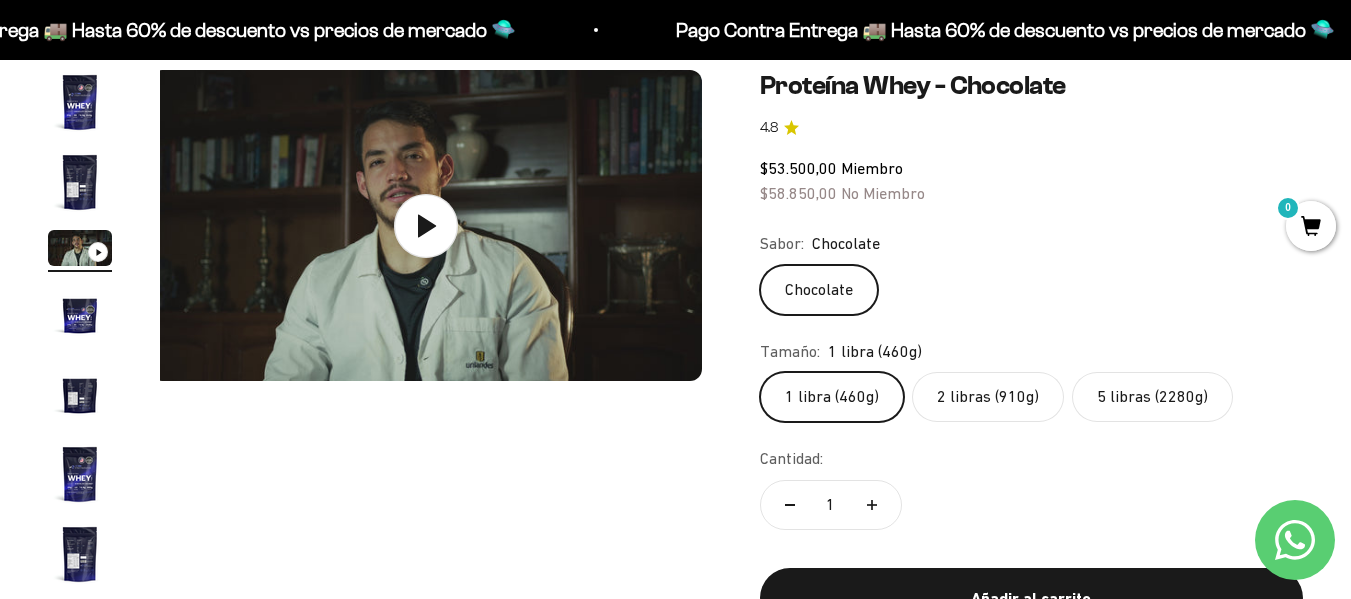 scroll, scrollTop: 0, scrollLeft: 1128, axis: horizontal 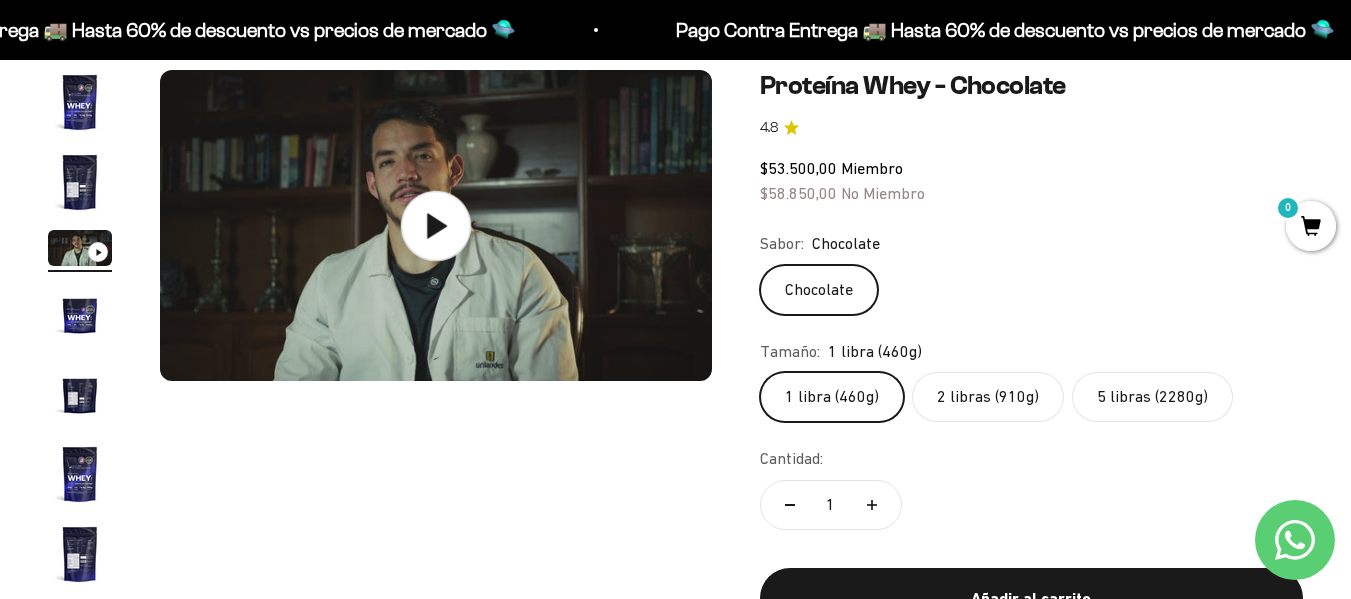 click 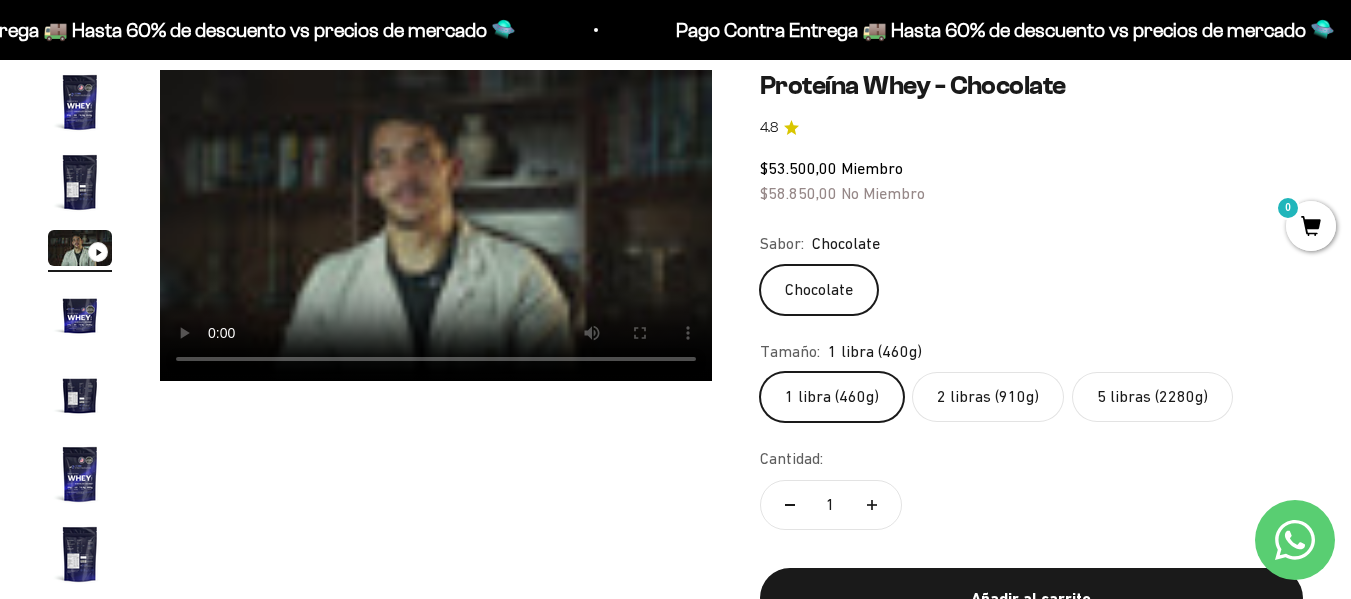 click on "2 libras (910g)" 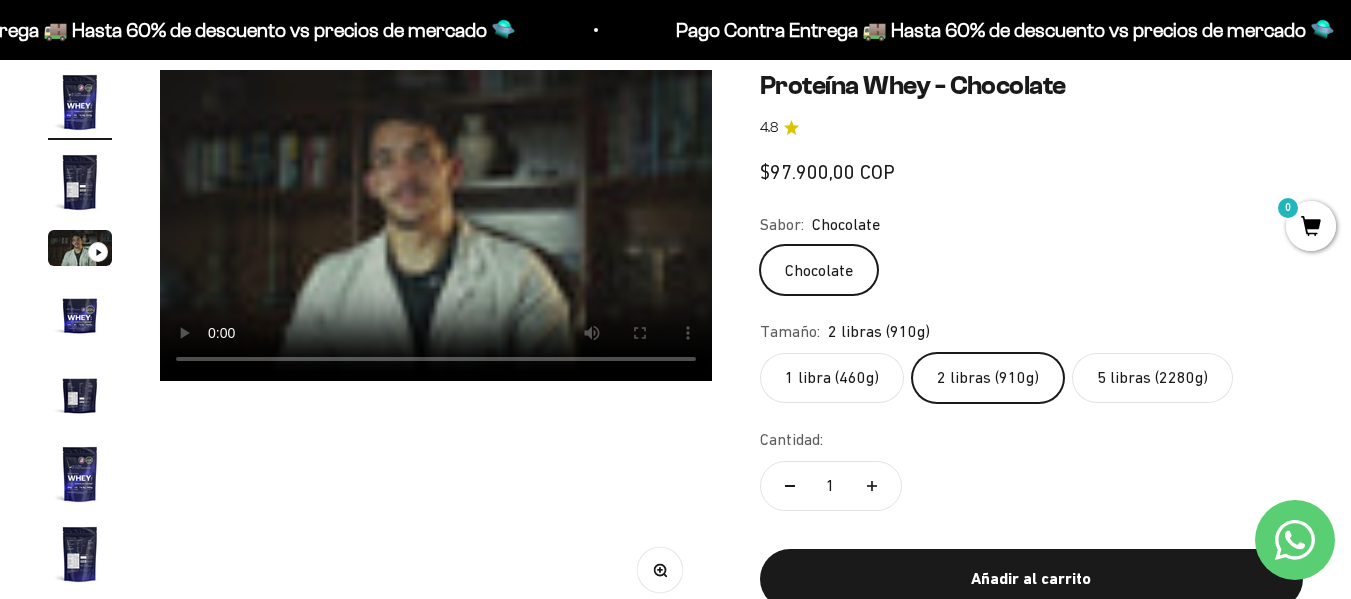 scroll, scrollTop: 0, scrollLeft: 0, axis: both 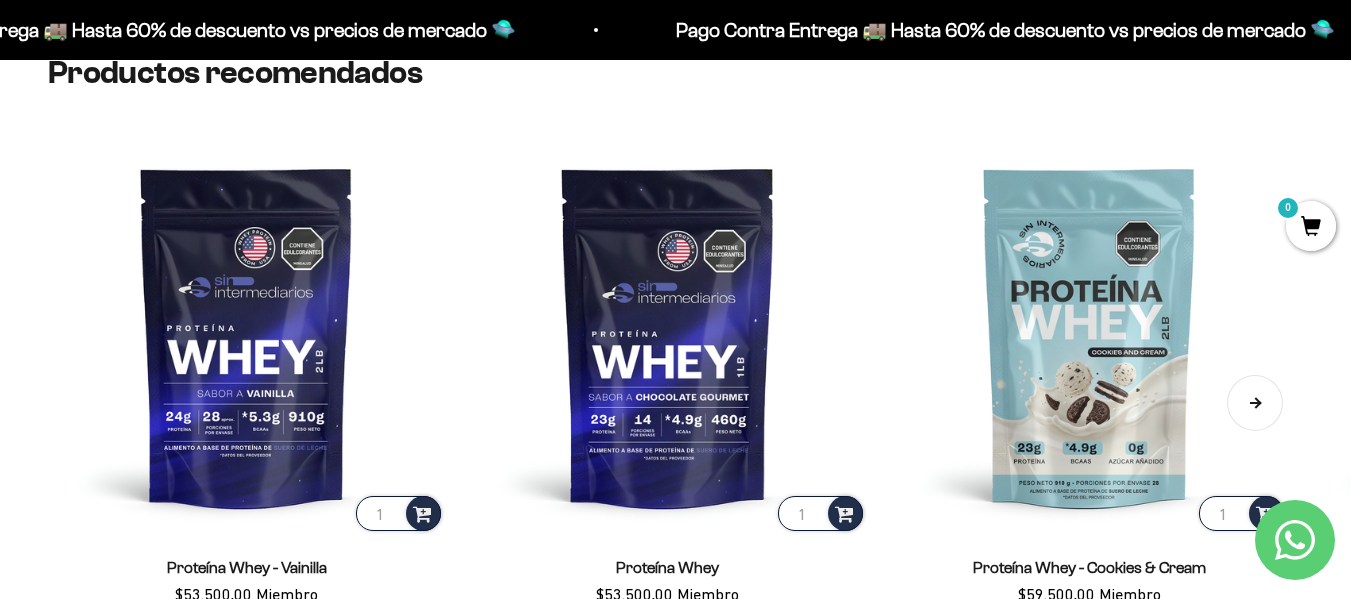 click on "Siguiente" at bounding box center (1255, 403) 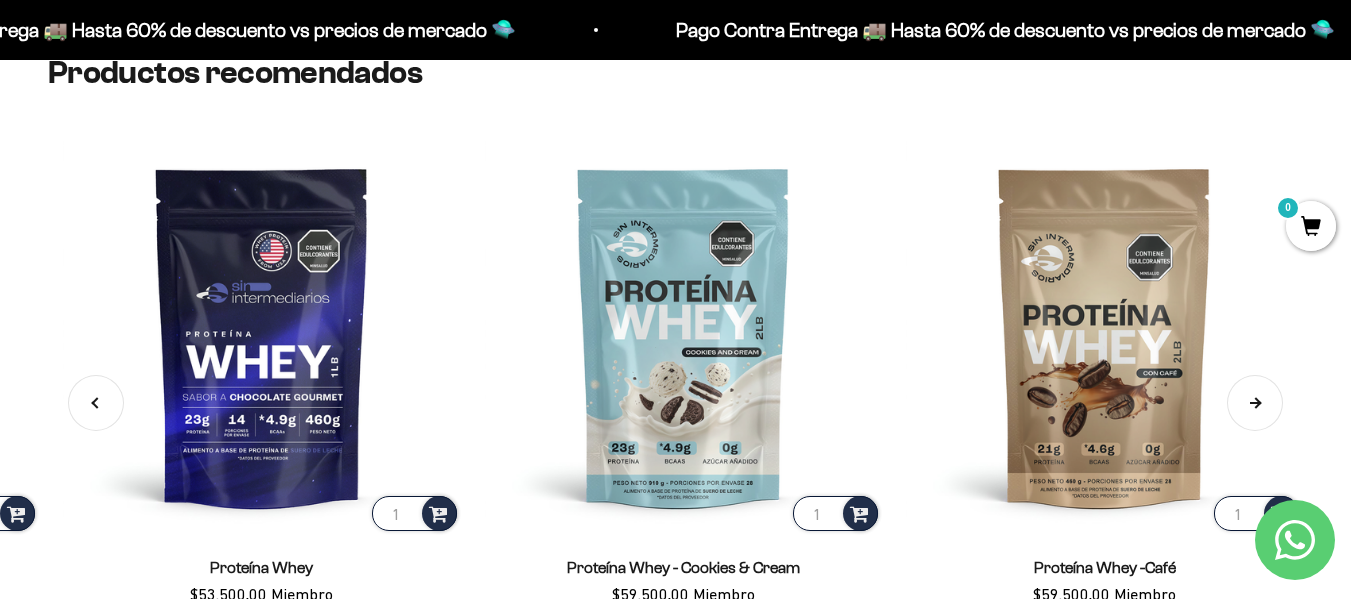 scroll, scrollTop: 0, scrollLeft: 426, axis: horizontal 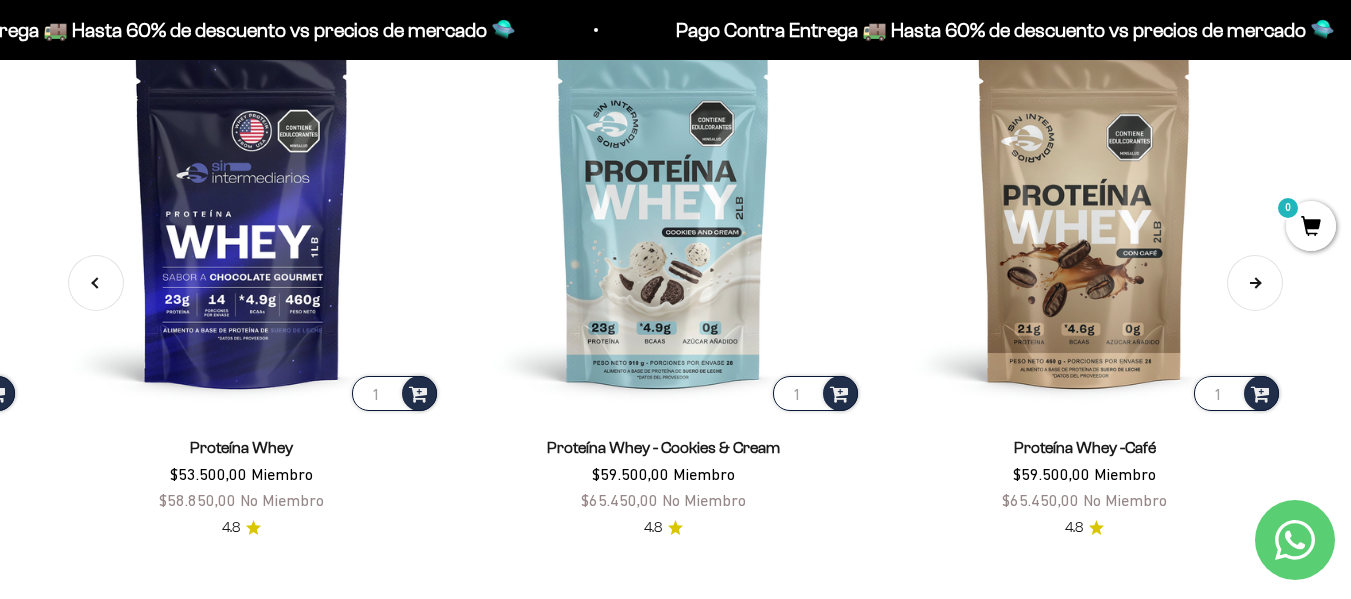 click on "Siguiente" at bounding box center (1255, 283) 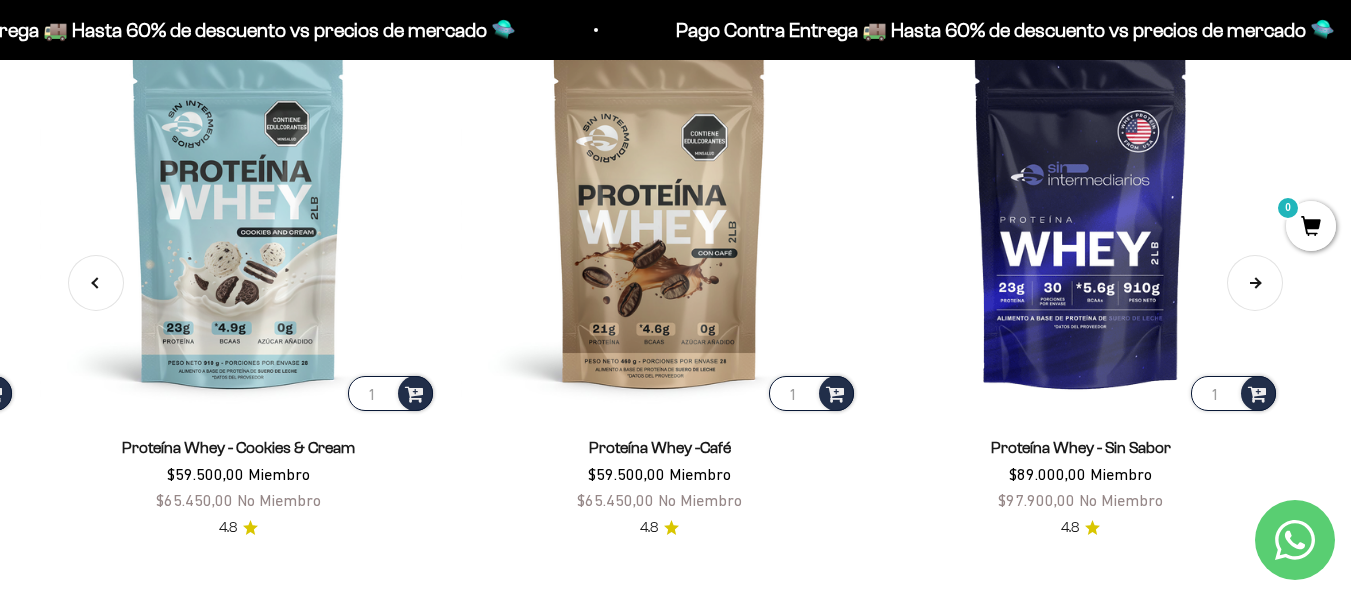 scroll, scrollTop: 0, scrollLeft: 852, axis: horizontal 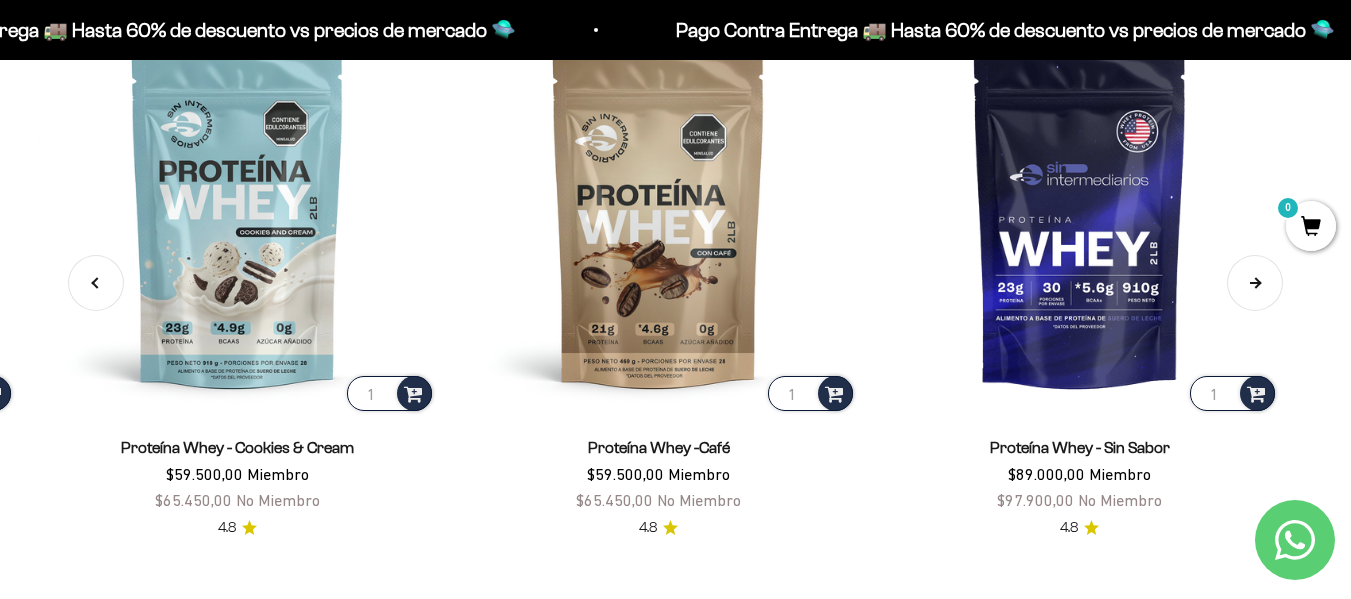 click on "Siguiente" at bounding box center (1255, 283) 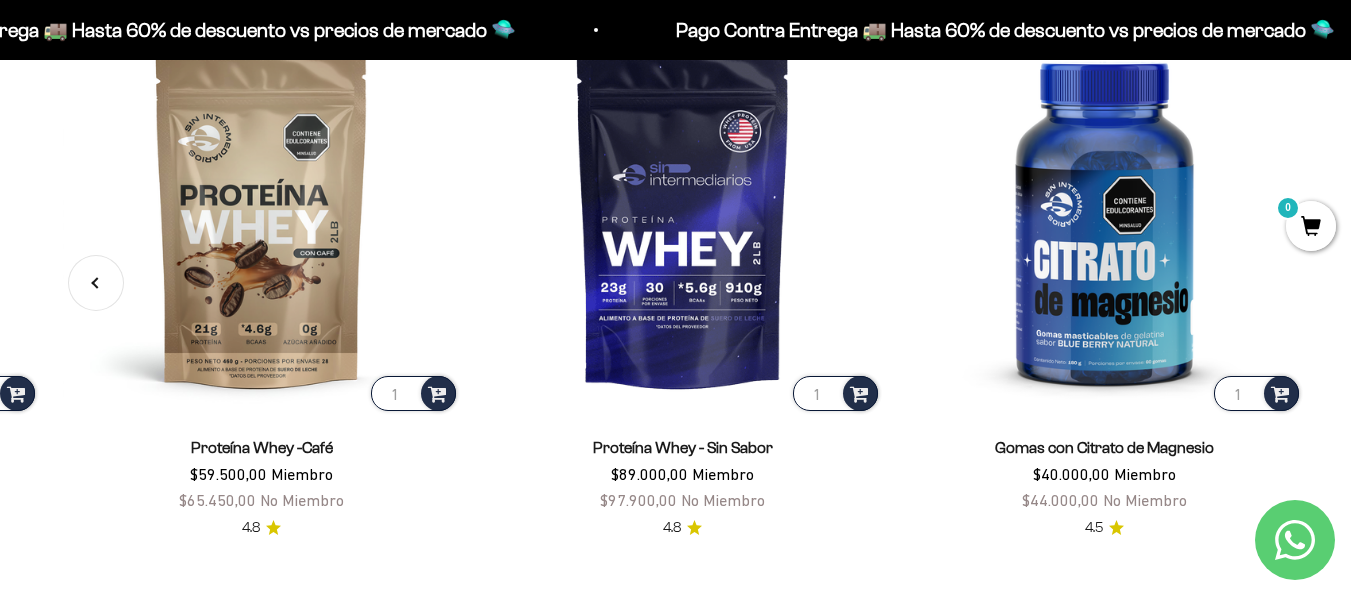 scroll, scrollTop: 0, scrollLeft: 1278, axis: horizontal 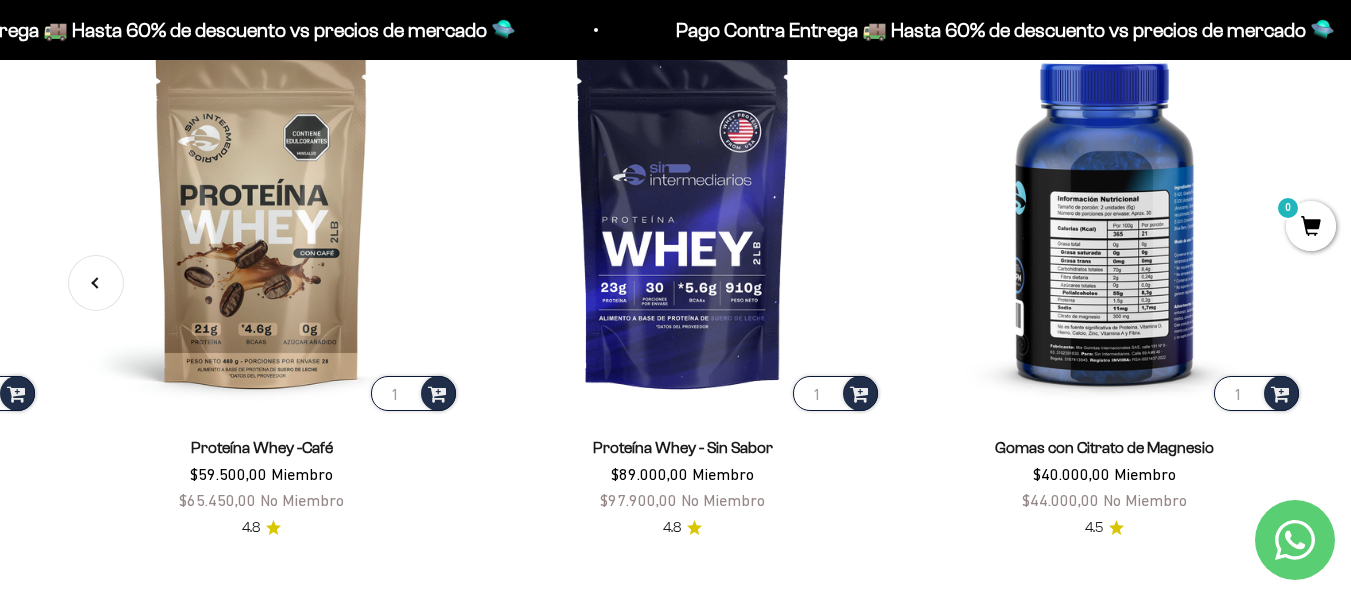 click at bounding box center [1104, 216] 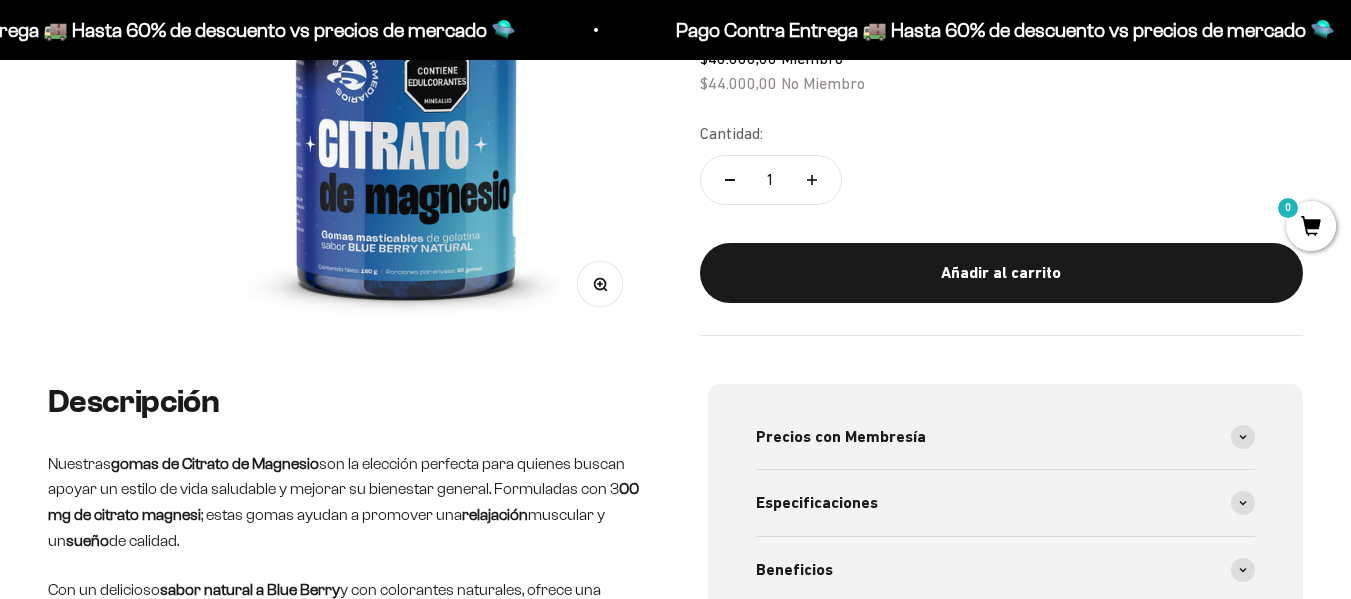 scroll, scrollTop: 507, scrollLeft: 0, axis: vertical 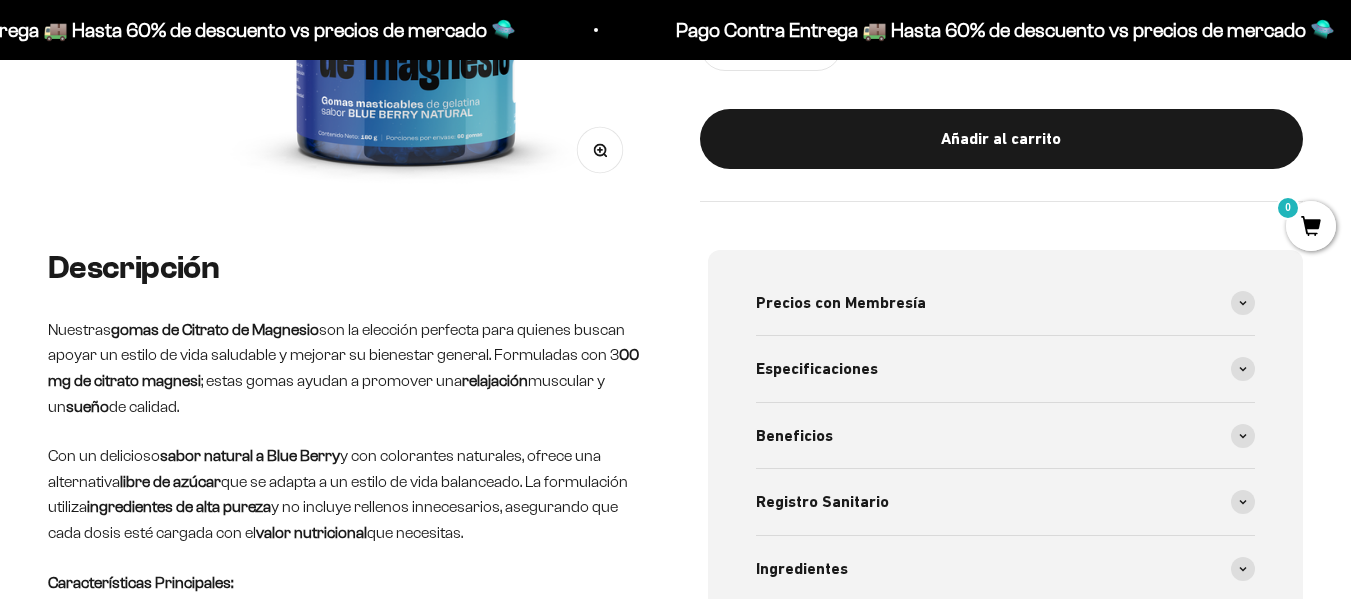 click on "Ir al contenido
Pago Contra Entrega 🚚 Hasta 60% de descuento vs precios de mercado 🛸
Pago Contra Entrega 🚚 Hasta 60% de descuento vs precios de mercado 🛸
Pago Contra Entrega 🚚 Hasta 60% de descuento vs precios de mercado 🛸
Pago Contra Entrega 🚚 Hasta 60% de descuento vs precios de mercado 🛸
Pago Contra Entrega 🚚 Hasta 60% de descuento vs precios de mercado 🛸
Pago Contra Entrega 🚚 Hasta 60% de descuento vs precios de mercado 🛸
Pago Contra Entrega 🚚 Hasta 60% de descuento vs precios de mercado 🛸
Pago Contra Entrega 🚚 Hasta 60% de descuento vs precios de mercado 🛸
Pago Contra Entrega 🚚 Hasta 60% de descuento vs precios de mercado 🛸
Pago Contra Entrega 🚚 Hasta 60% de descuento vs precios de mercado 🛸" at bounding box center (675, 2270) 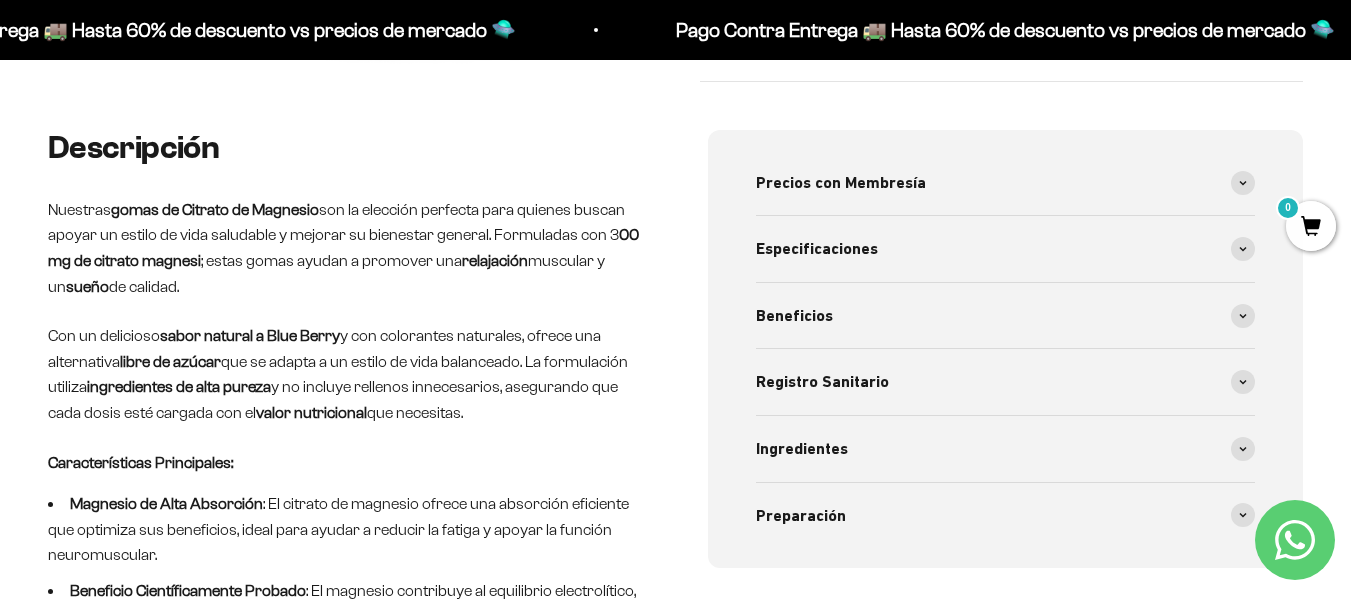 scroll, scrollTop: 707, scrollLeft: 0, axis: vertical 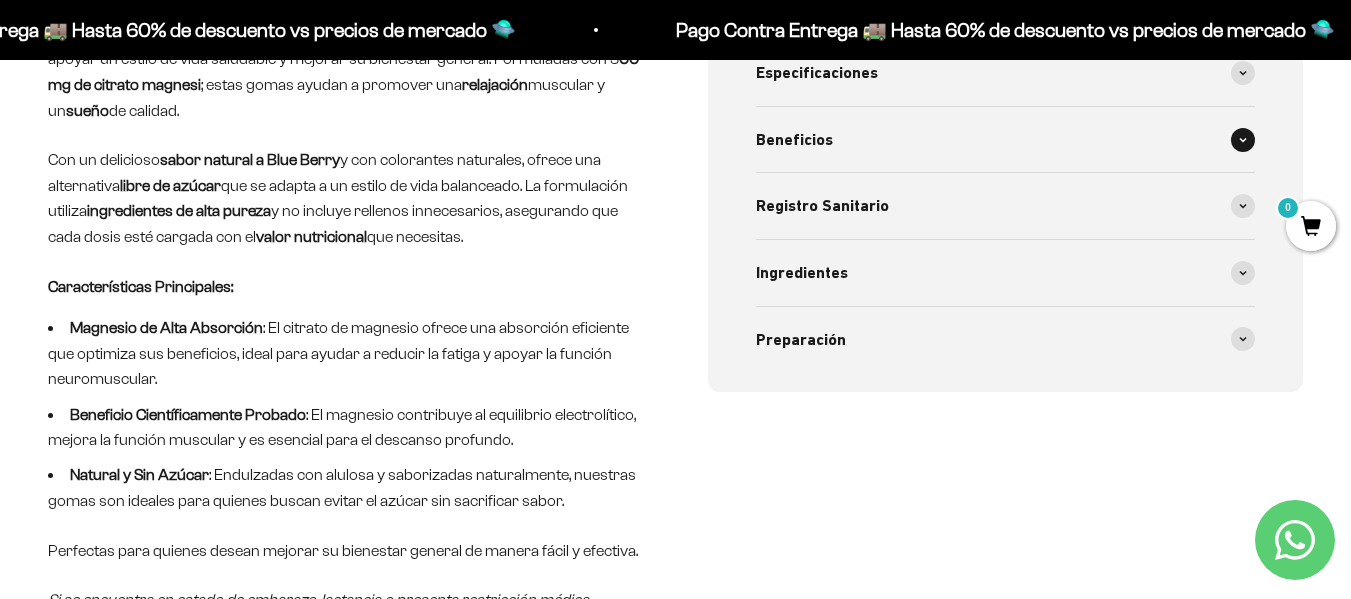 click at bounding box center (1243, 140) 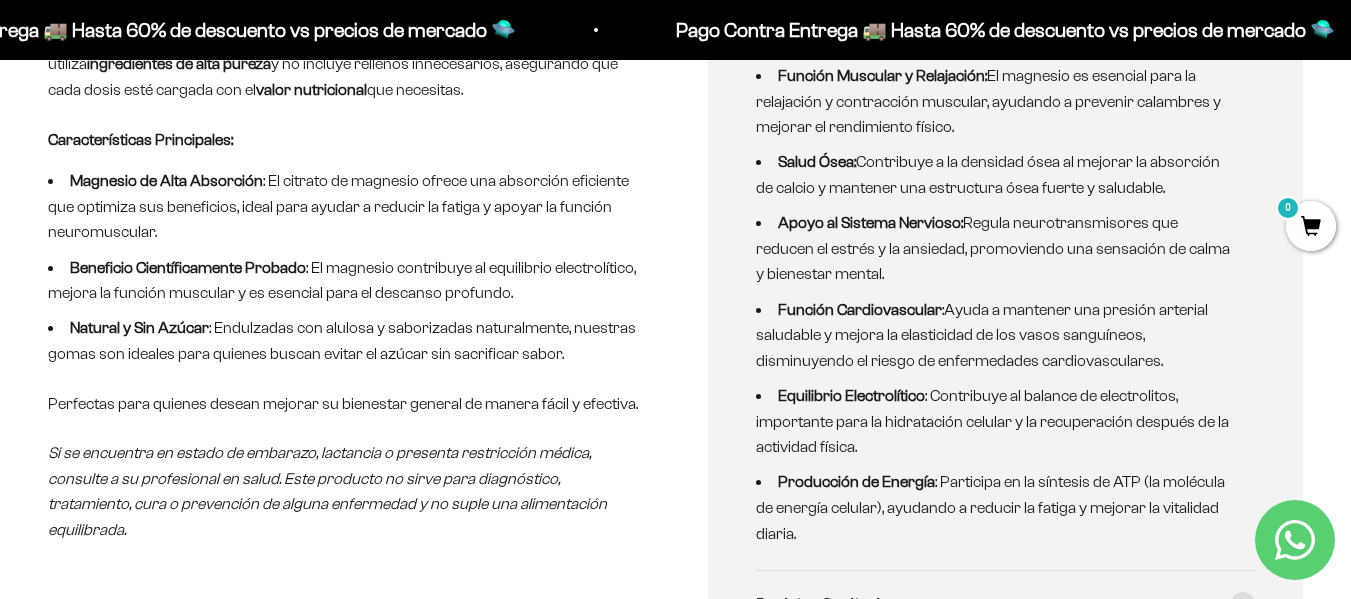 scroll, scrollTop: 1011, scrollLeft: 0, axis: vertical 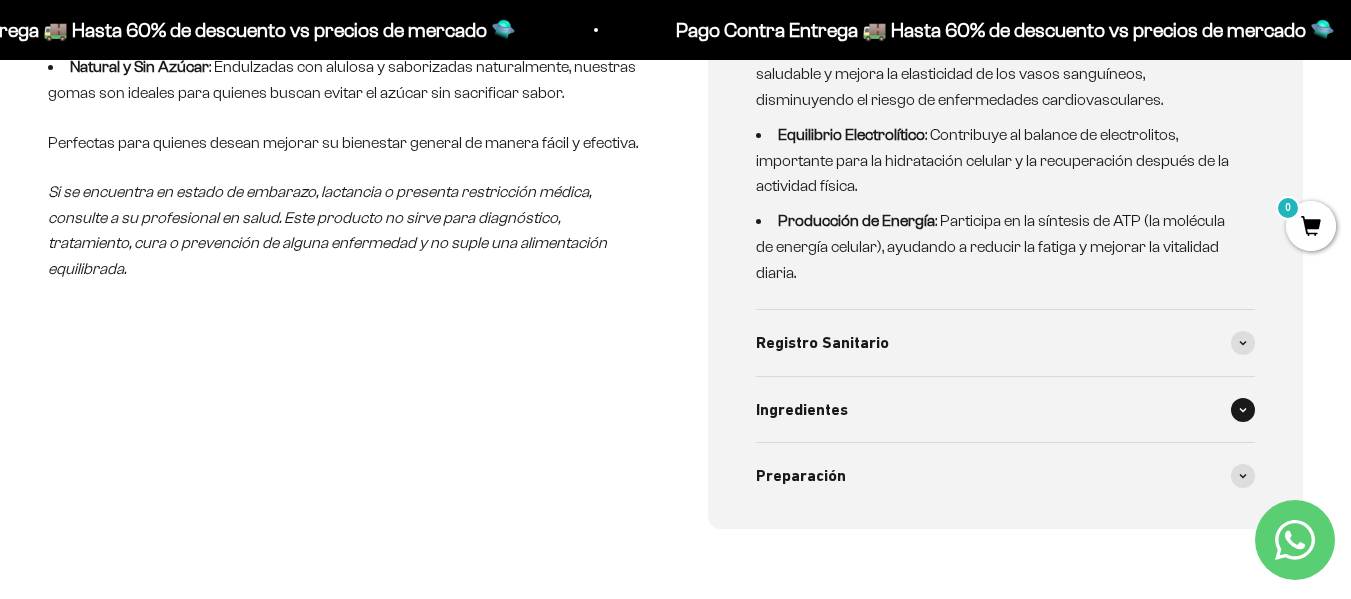 click 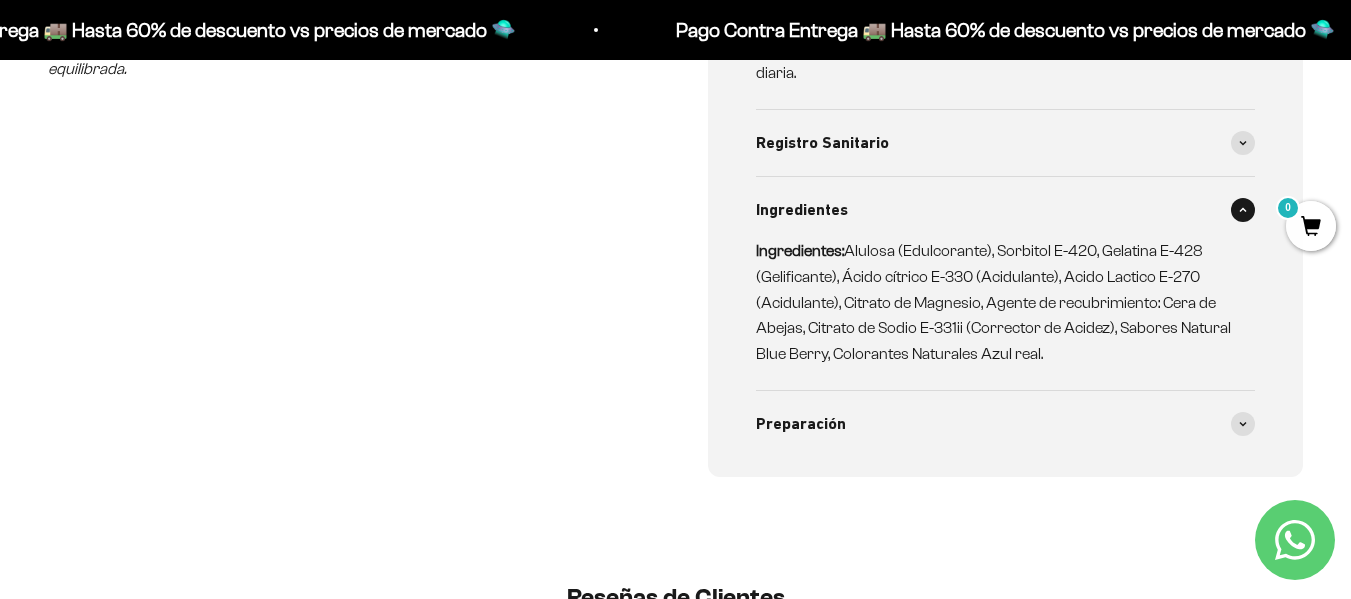 scroll, scrollTop: 1517, scrollLeft: 0, axis: vertical 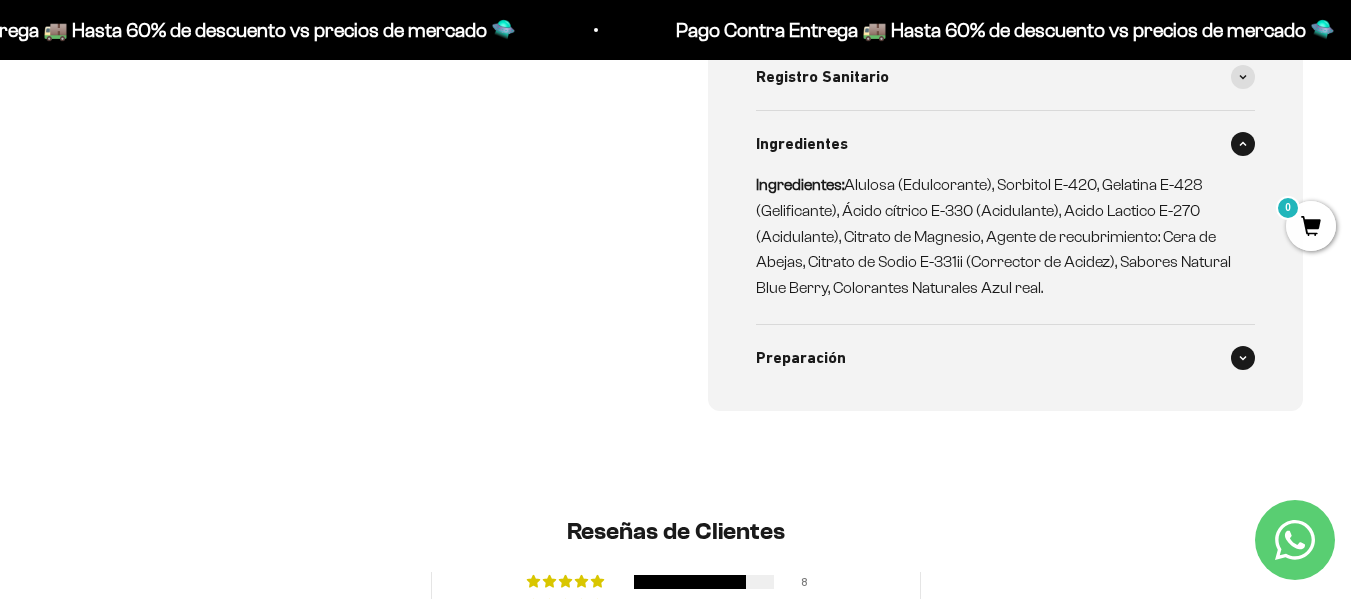 click 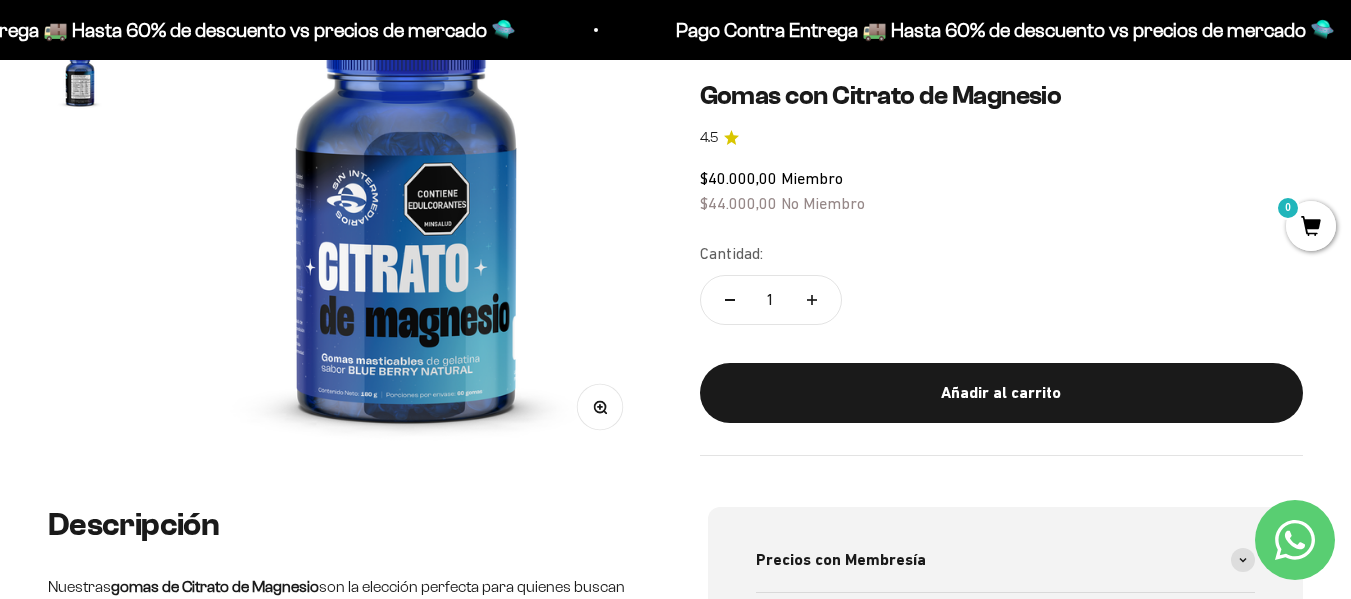 scroll, scrollTop: 117, scrollLeft: 0, axis: vertical 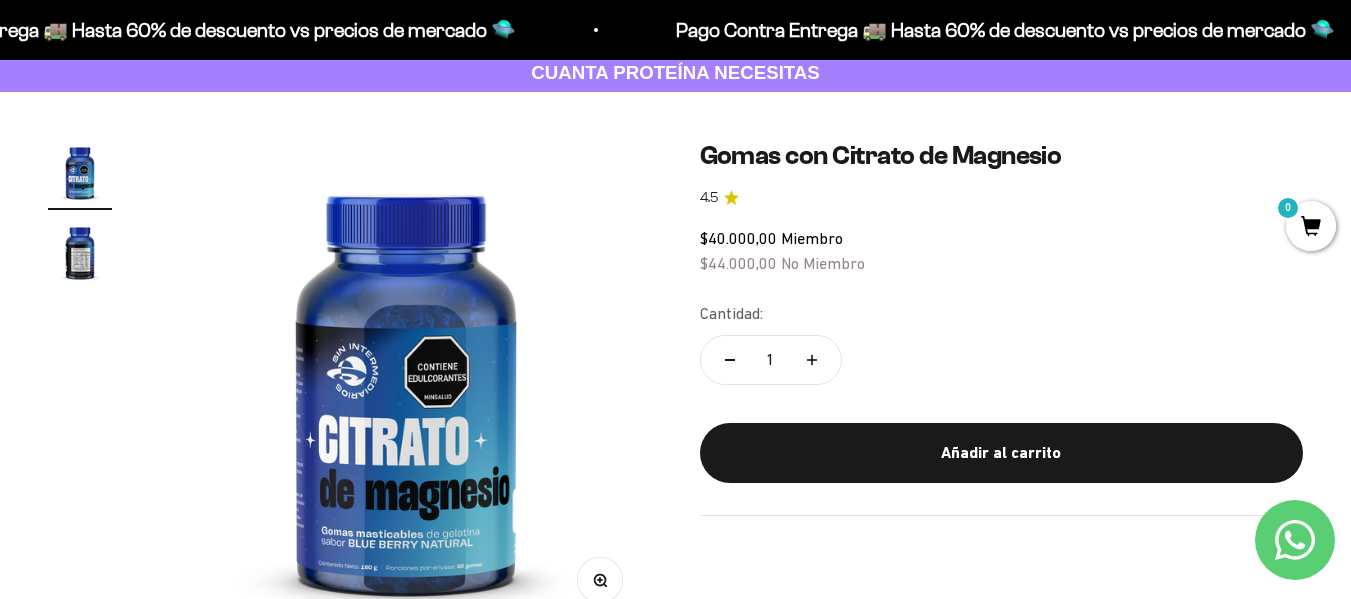 click at bounding box center (80, 252) 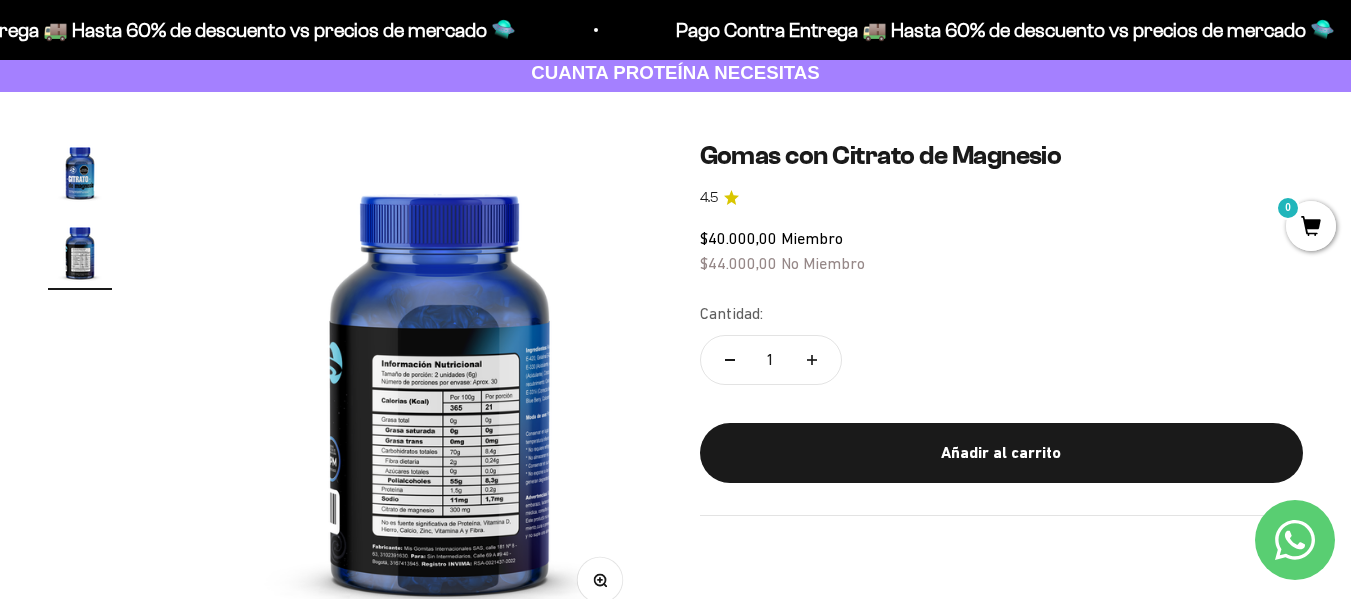 scroll, scrollTop: 0, scrollLeft: 503, axis: horizontal 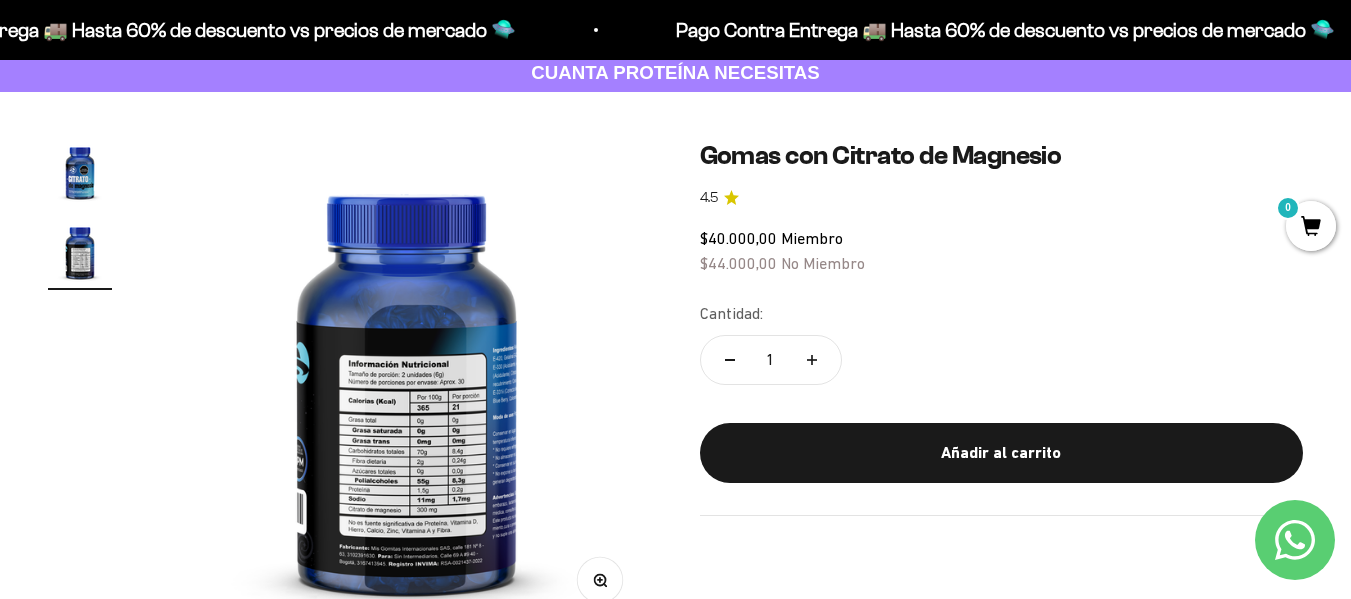click at bounding box center [80, 252] 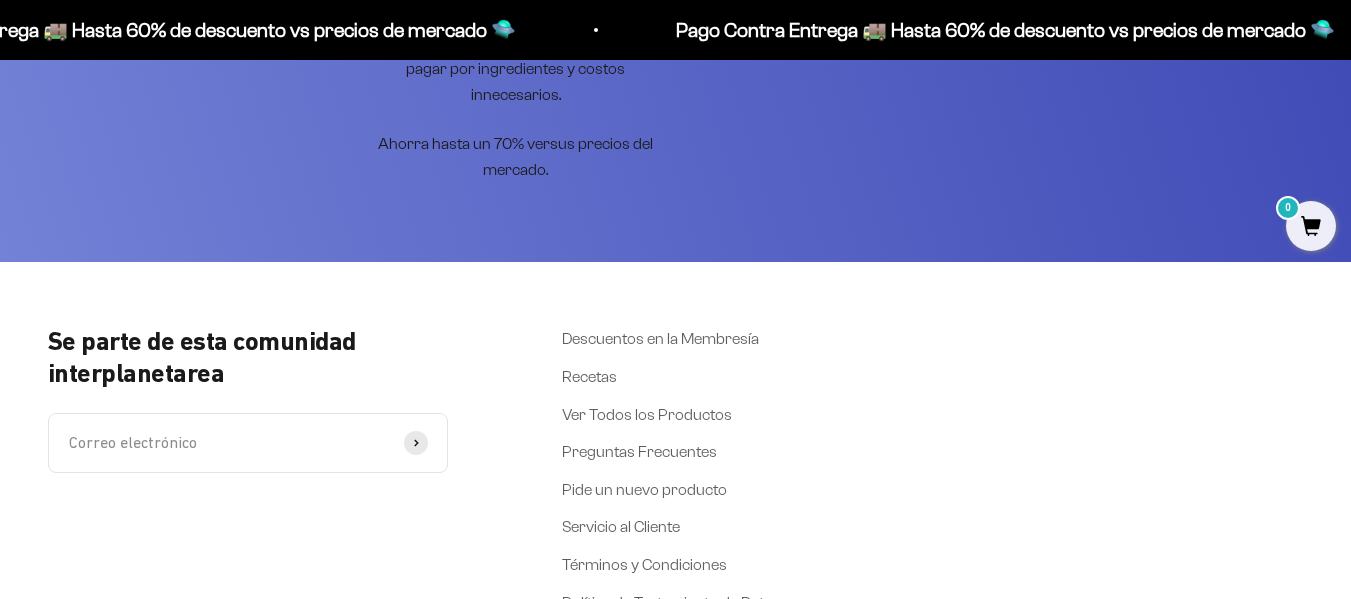 scroll, scrollTop: 4384, scrollLeft: 0, axis: vertical 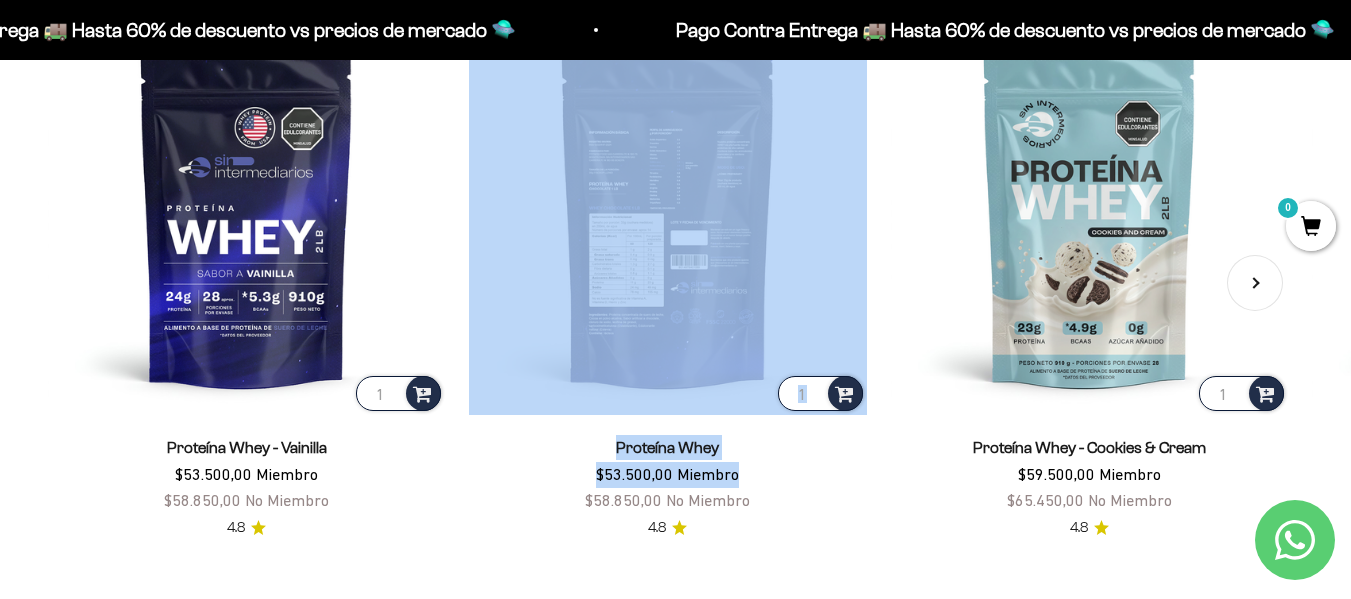 drag, startPoint x: 761, startPoint y: 460, endPoint x: 684, endPoint y: 222, distance: 250.14595 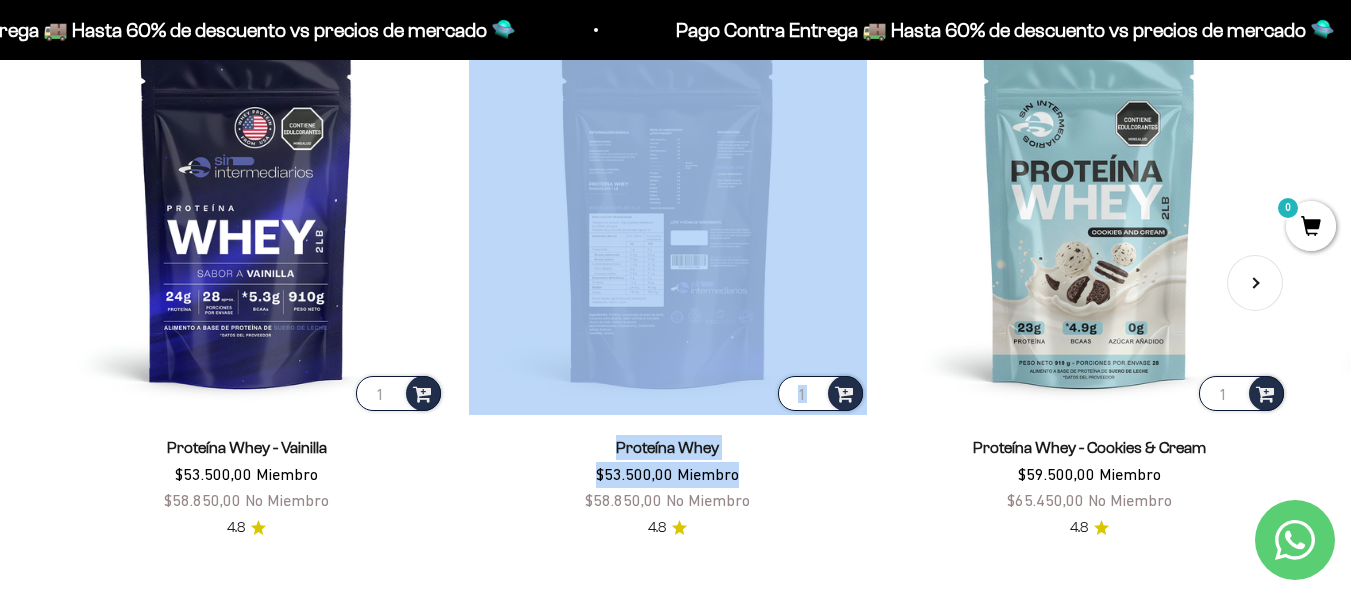 click on "1
Proteína Whey $53.500,00   Miembro $58.850,00   No Miembro 4.8" at bounding box center (667, 279) 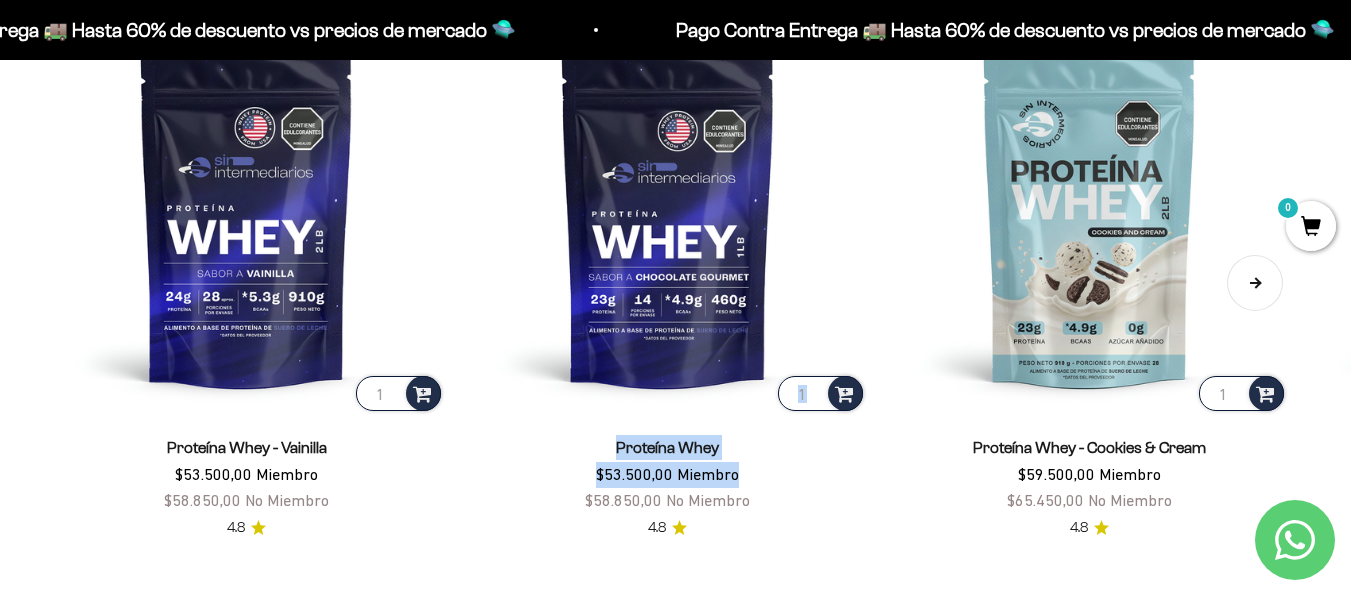 click on "Siguiente" at bounding box center (1255, 283) 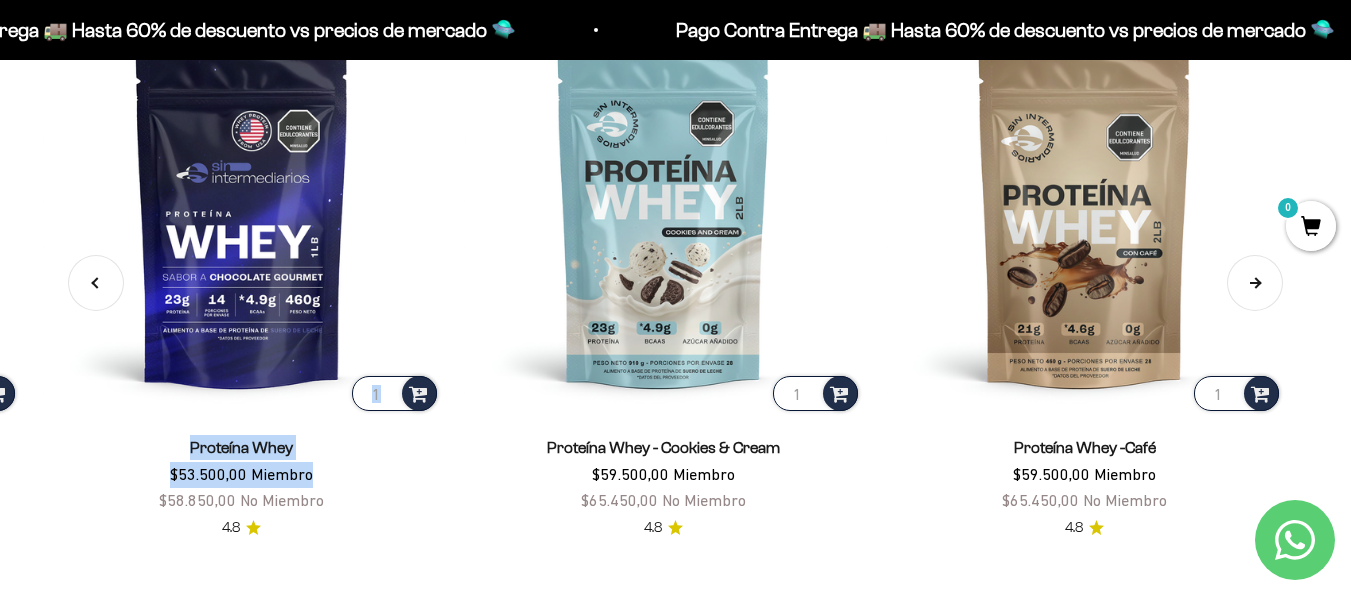 click on "Siguiente" at bounding box center (1255, 283) 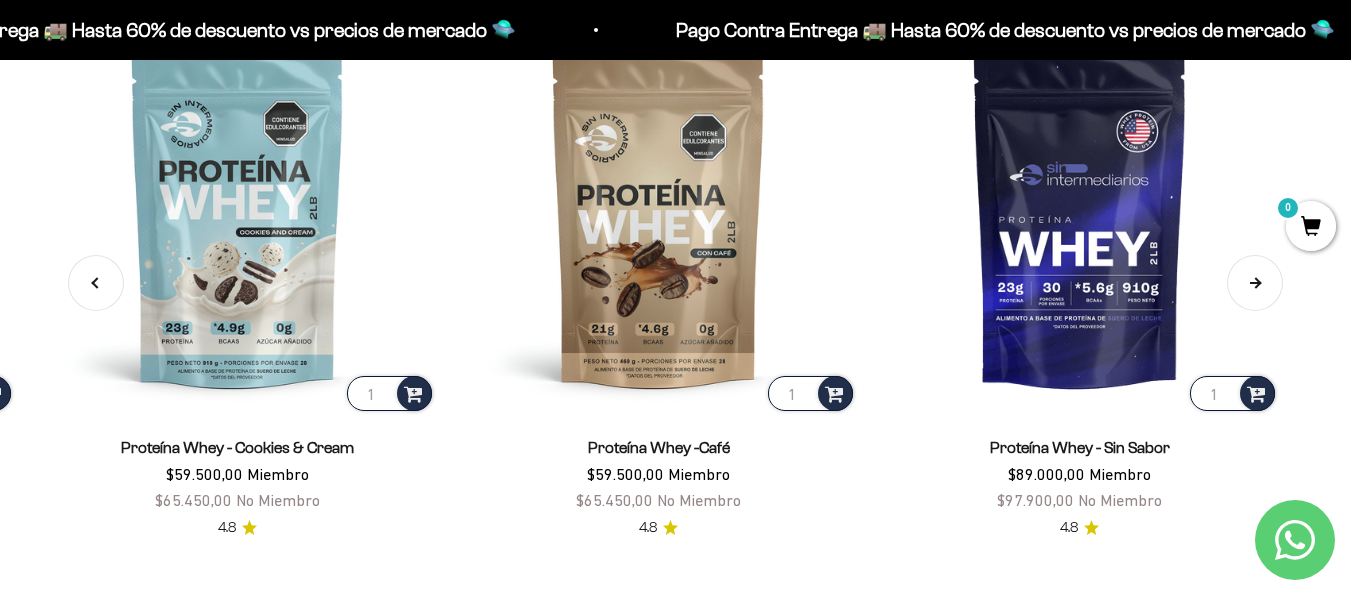 click on "Siguiente" at bounding box center (1255, 283) 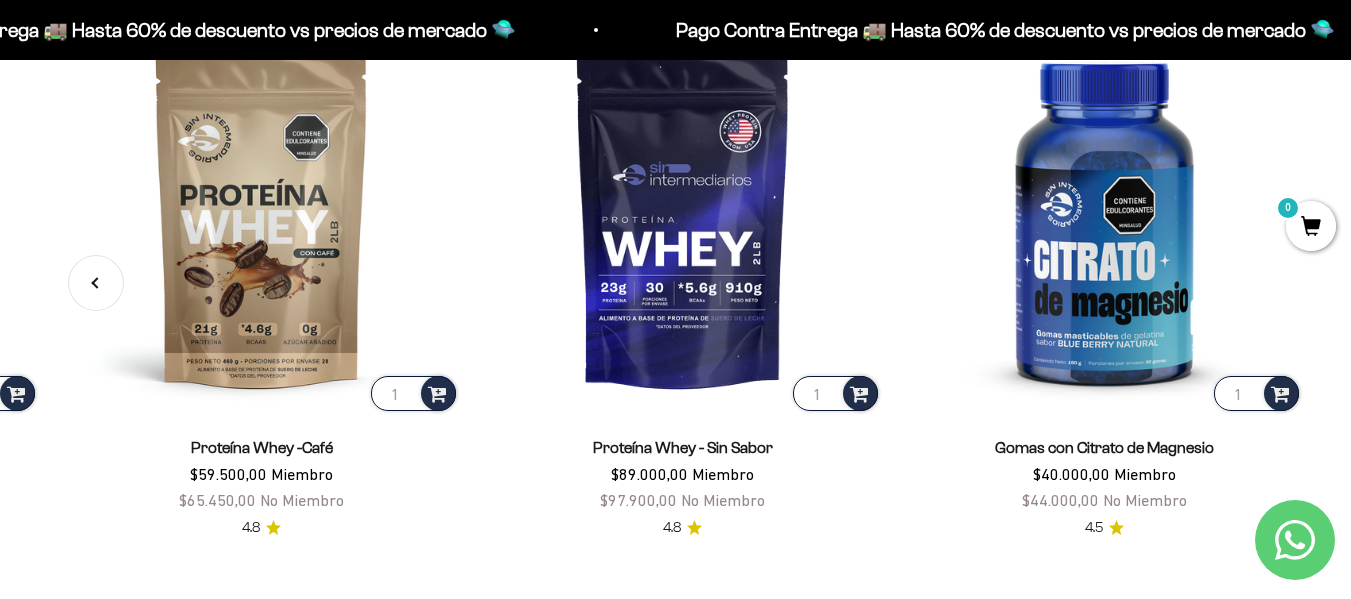 scroll, scrollTop: 0, scrollLeft: 1278, axis: horizontal 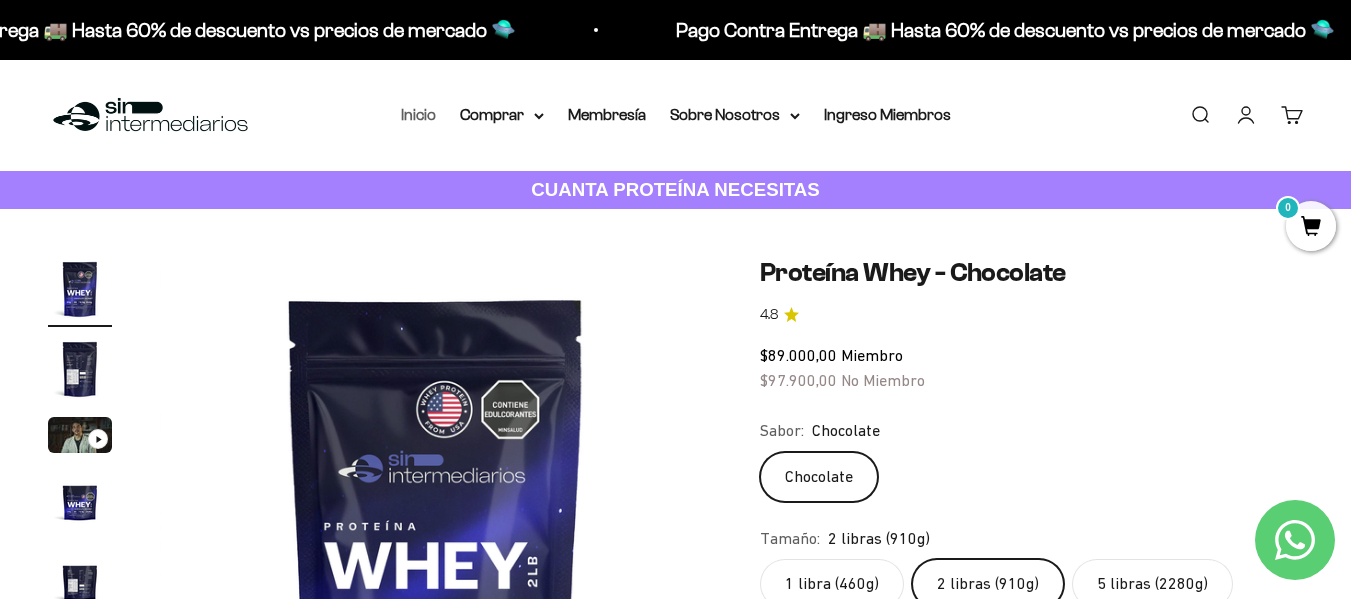 click on "Inicio" at bounding box center [418, 114] 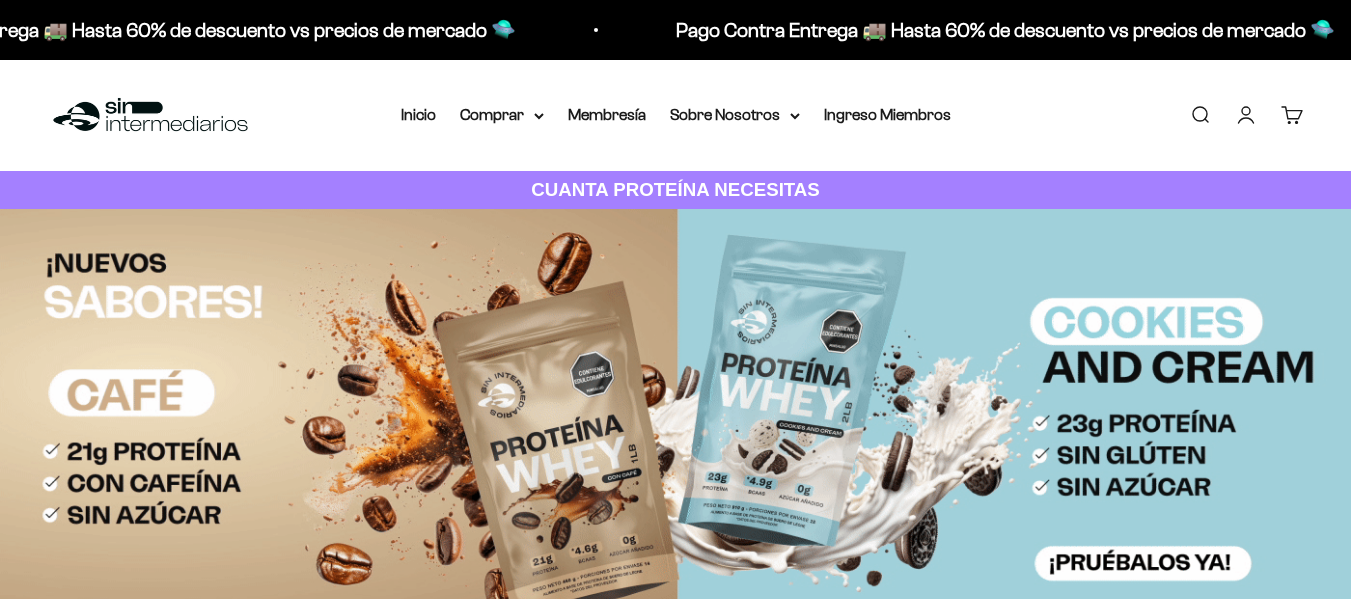 scroll, scrollTop: 0, scrollLeft: 0, axis: both 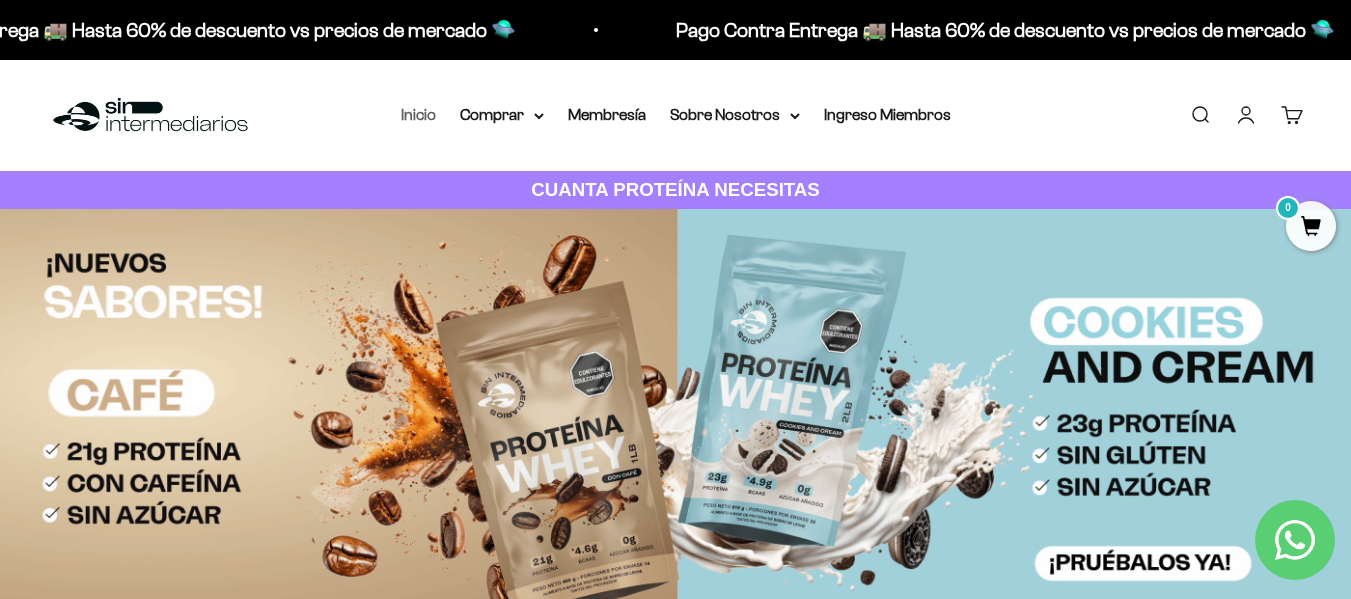 click on "Inicio" at bounding box center [418, 114] 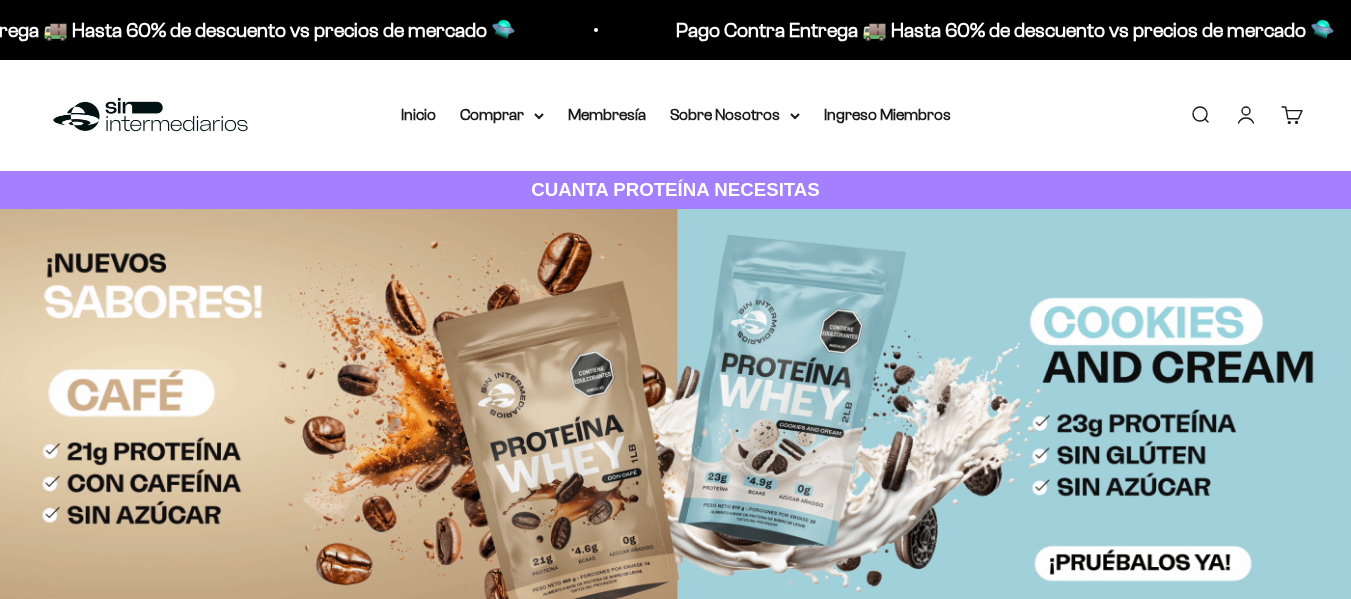 scroll, scrollTop: 0, scrollLeft: 0, axis: both 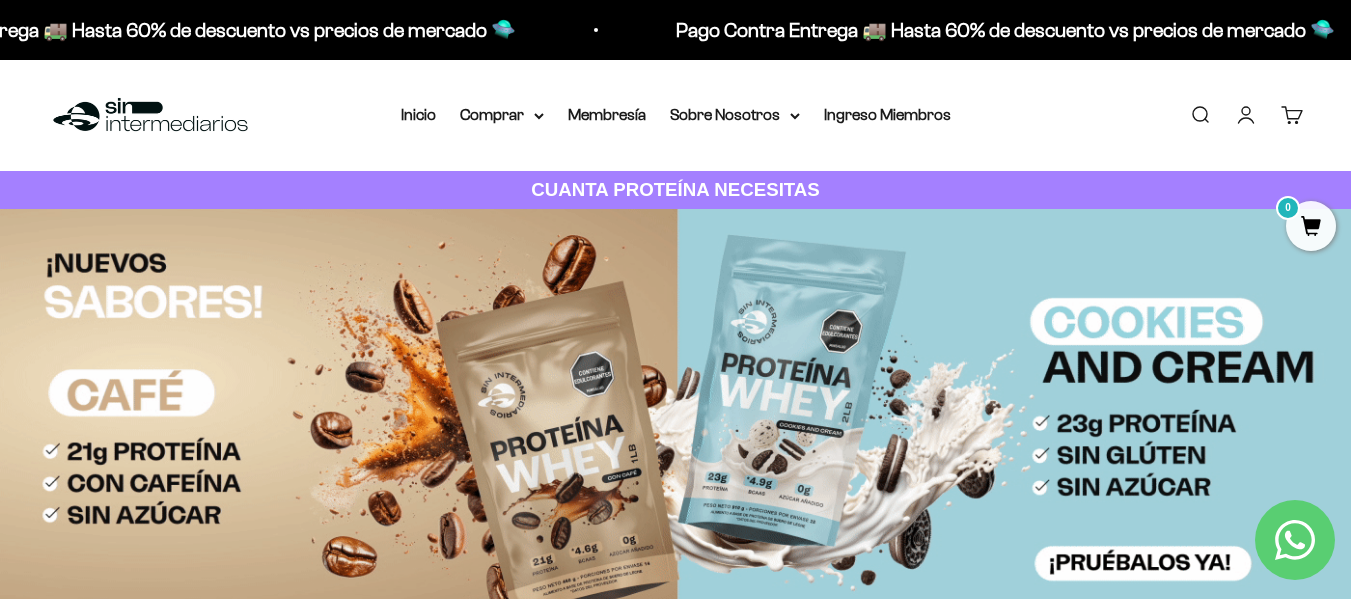 click on "Buscar" at bounding box center [1200, 115] 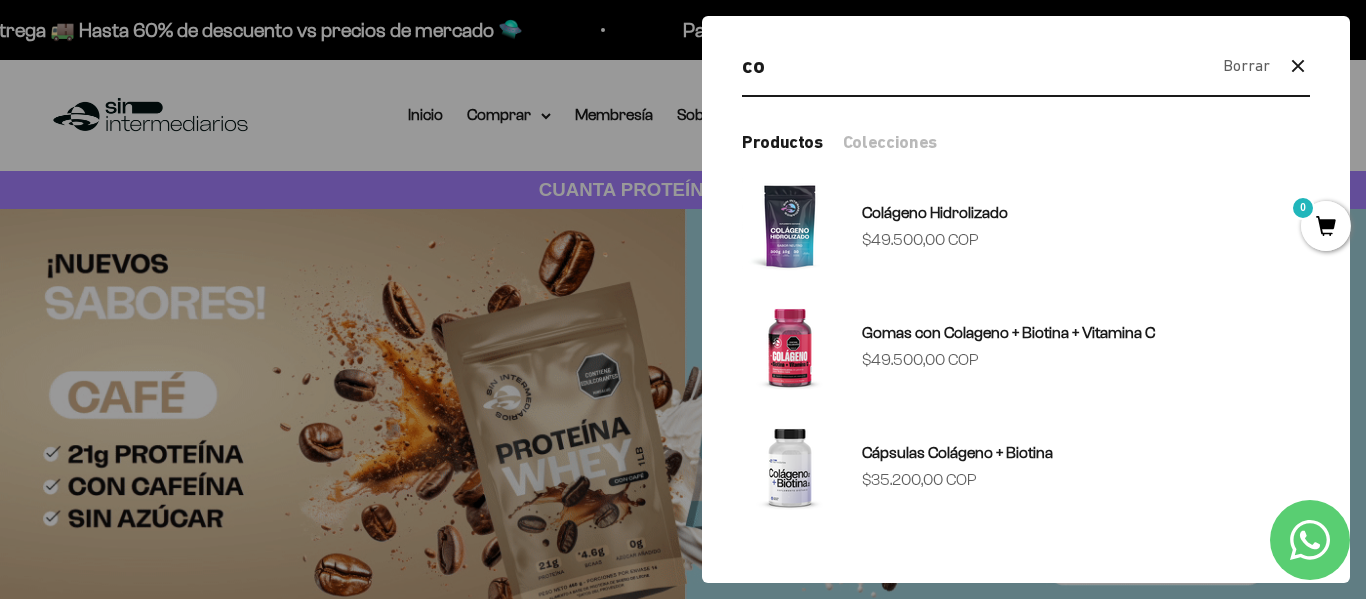 type on "c" 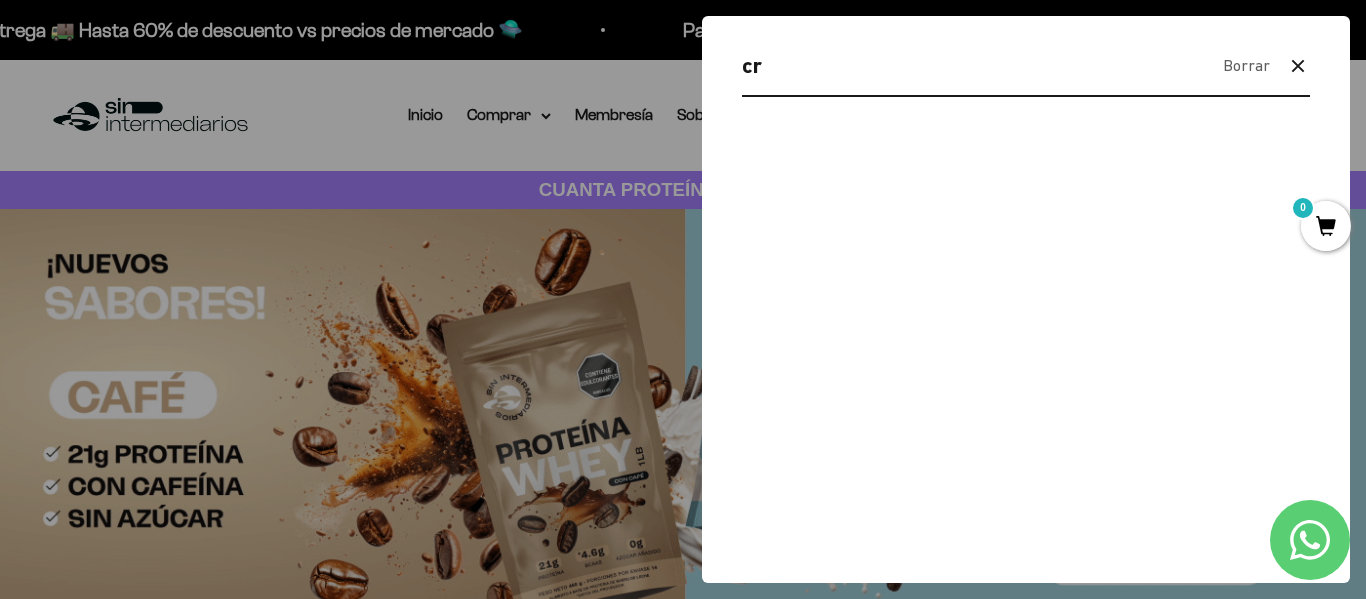 type on "c" 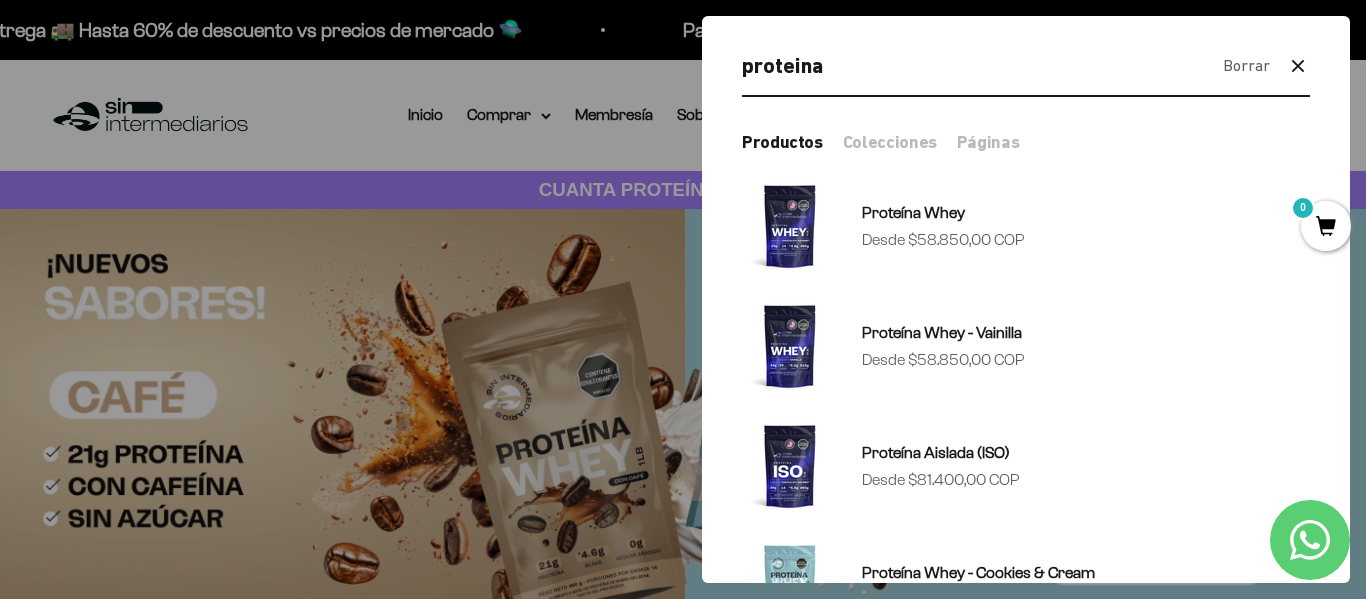 click 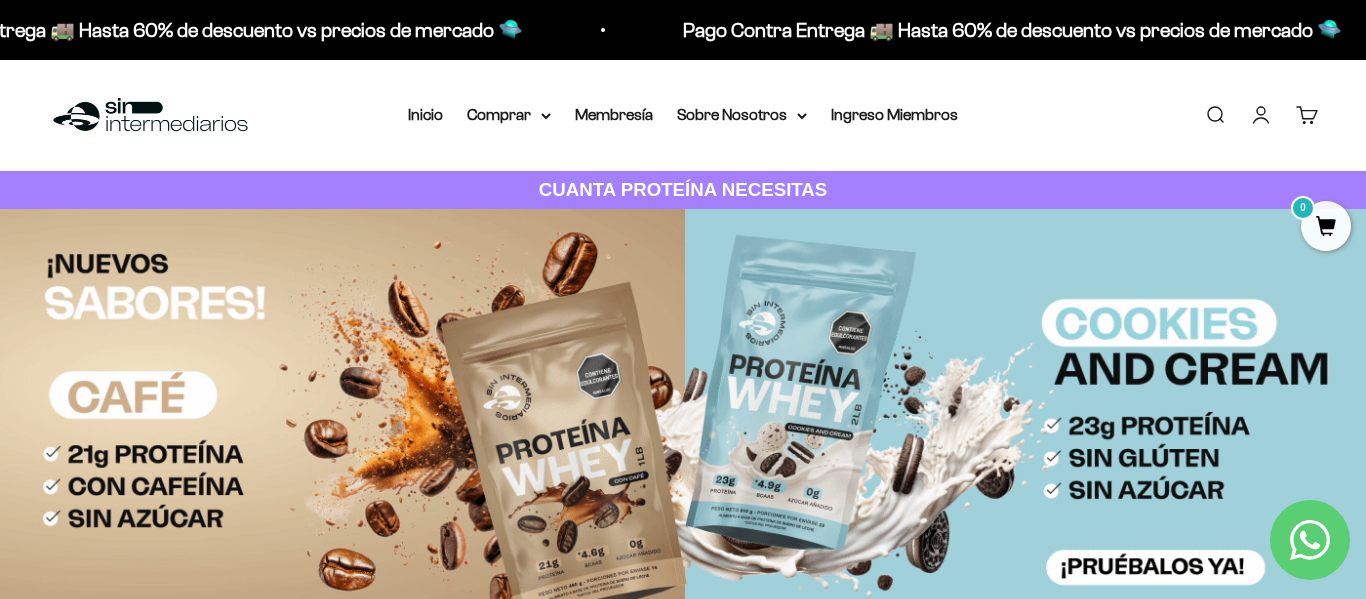 type on "proteina" 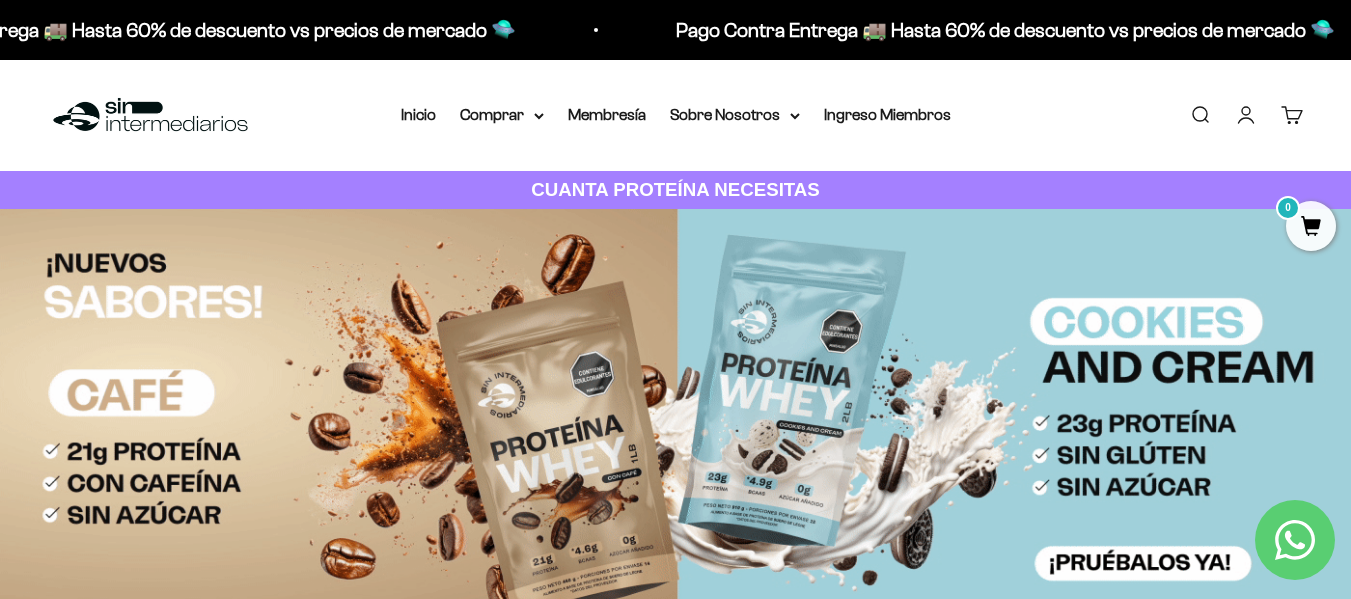 click at bounding box center (675, 429) 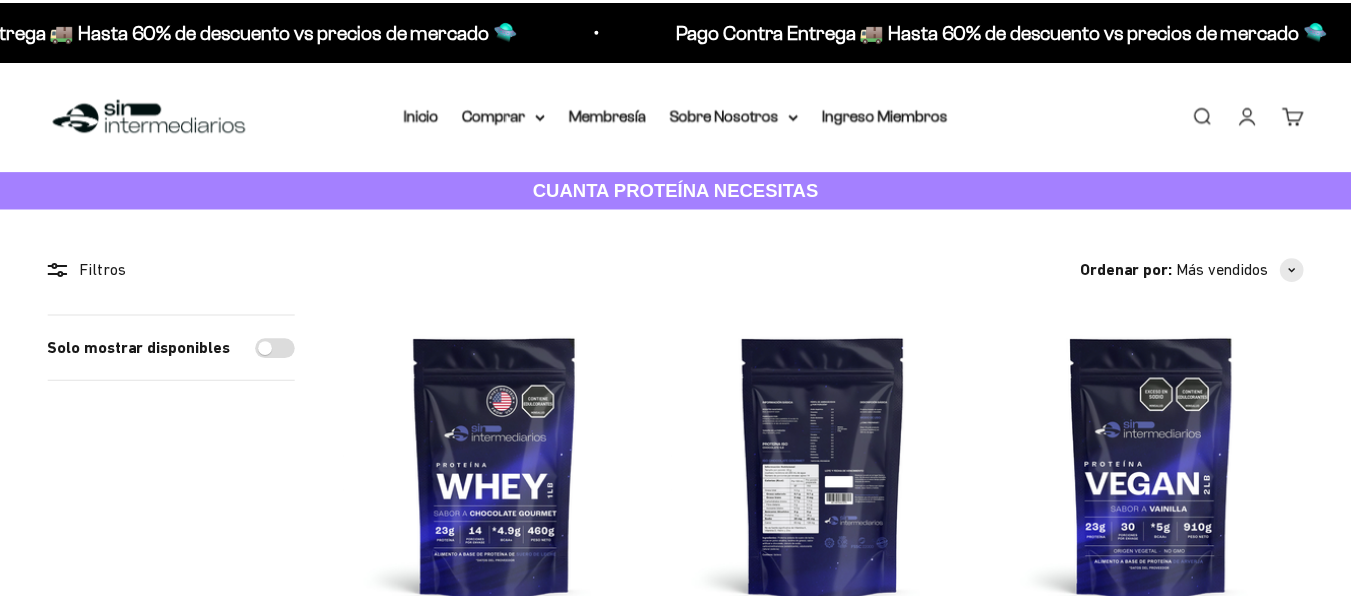scroll, scrollTop: 0, scrollLeft: 0, axis: both 